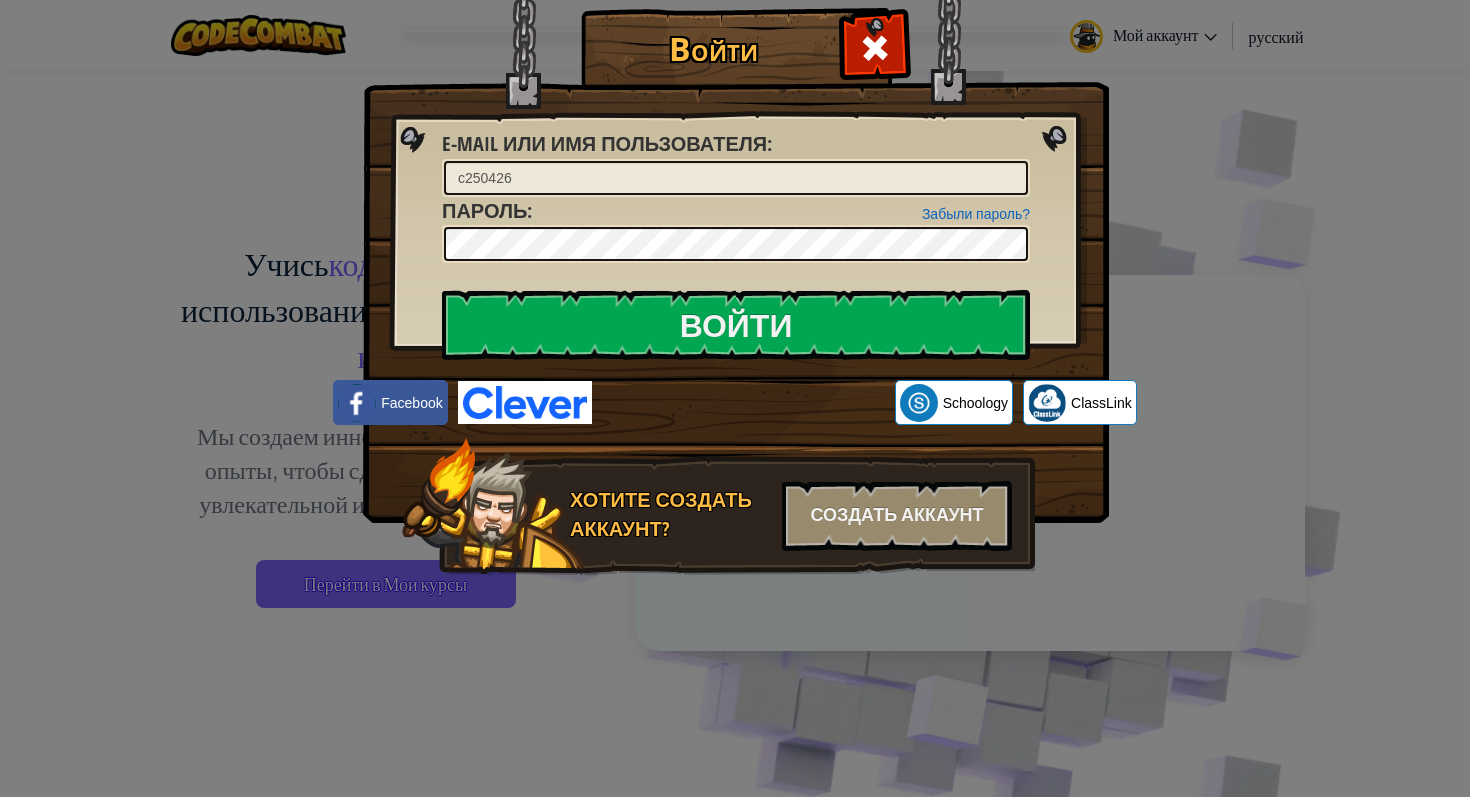scroll, scrollTop: 0, scrollLeft: 0, axis: both 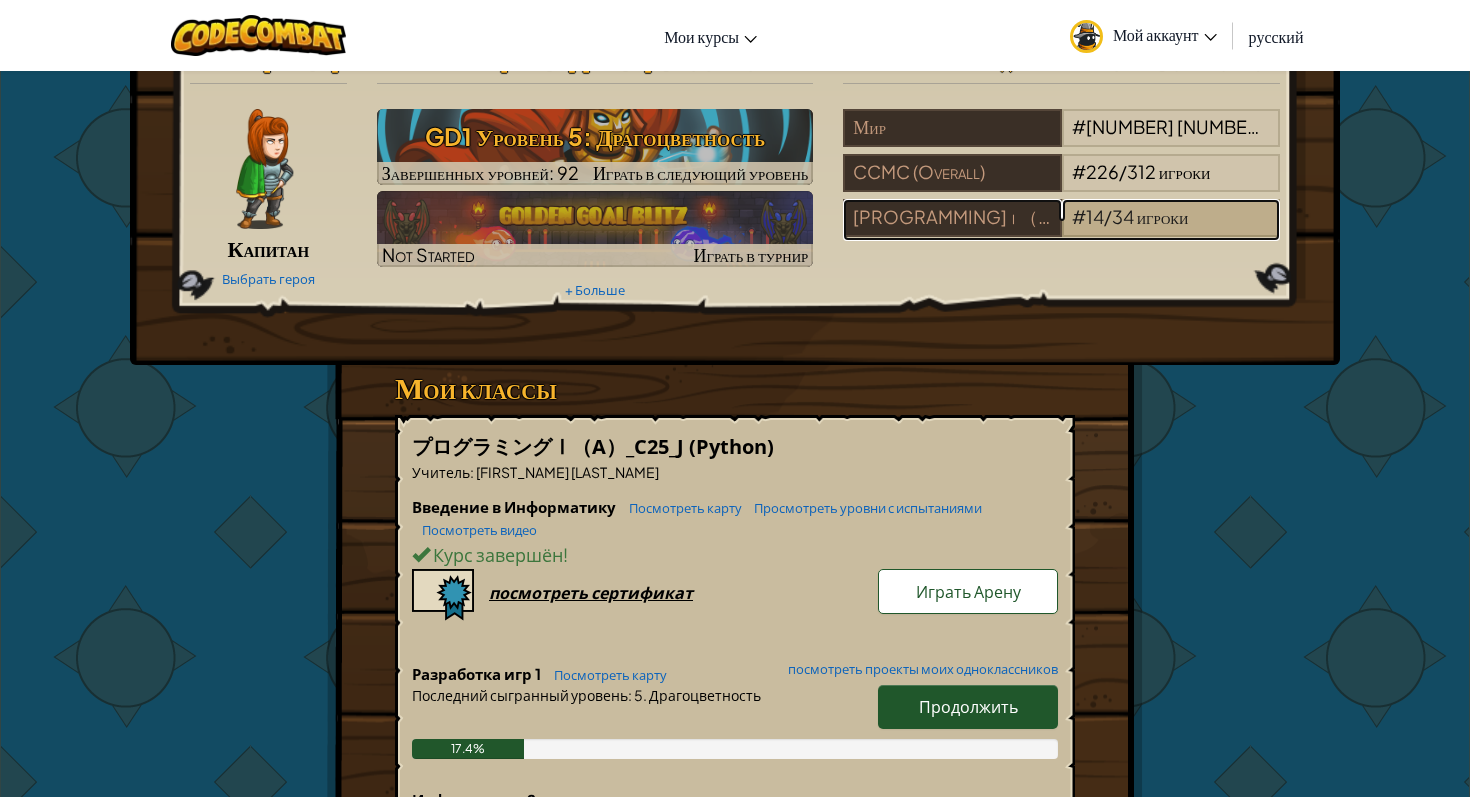 click on "игроки" at bounding box center [1163, 216] 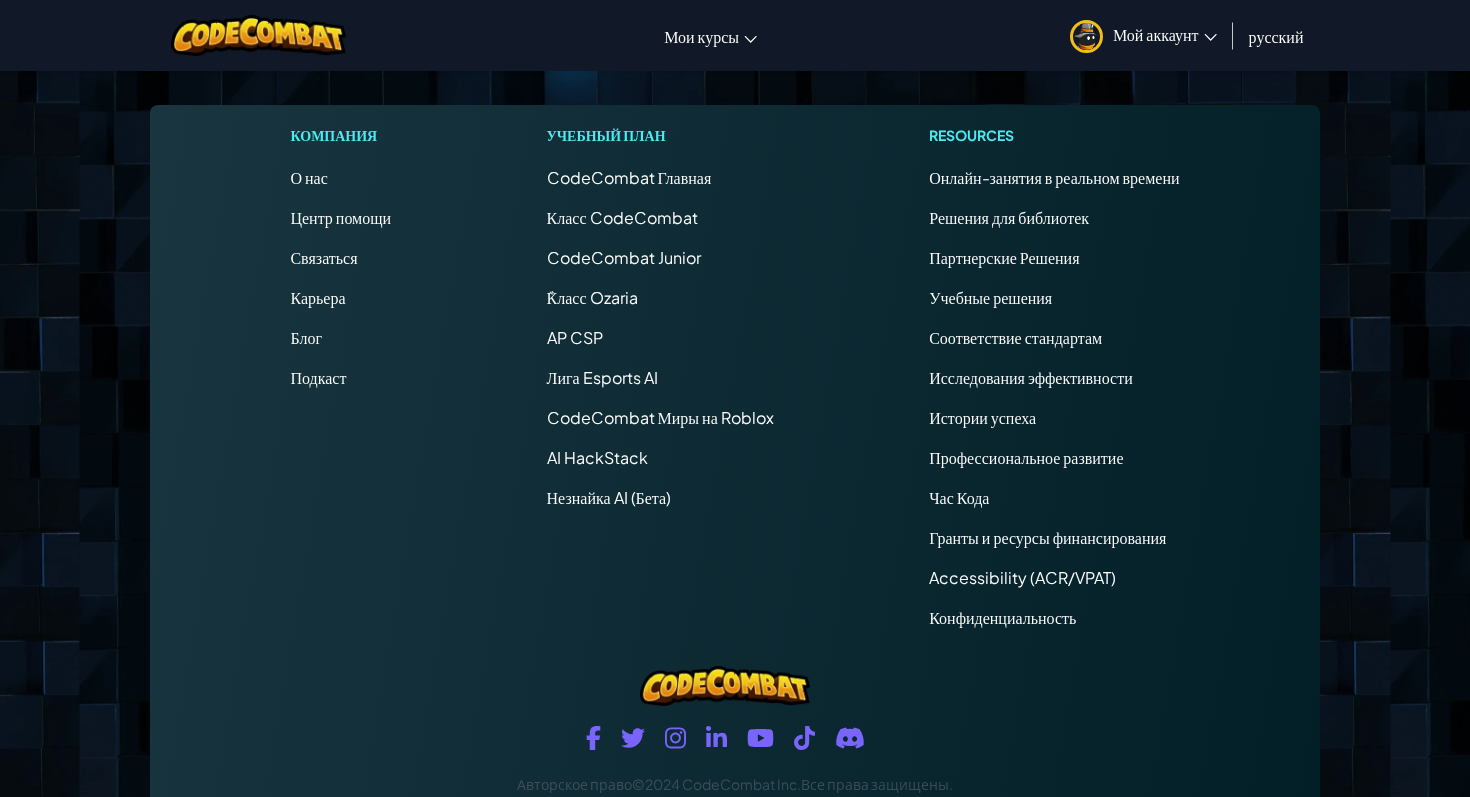 scroll, scrollTop: 0, scrollLeft: 0, axis: both 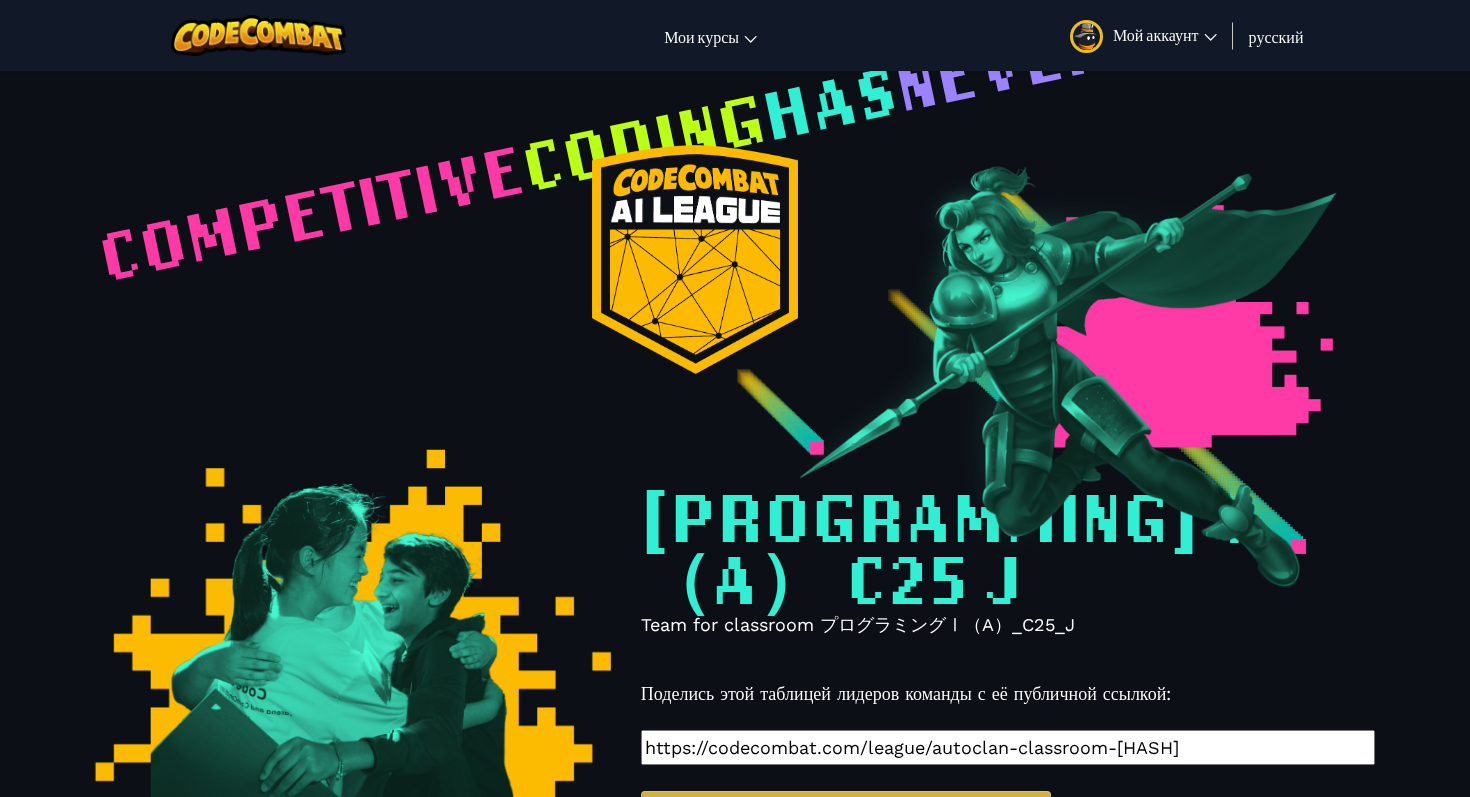 select on "[HASH]" 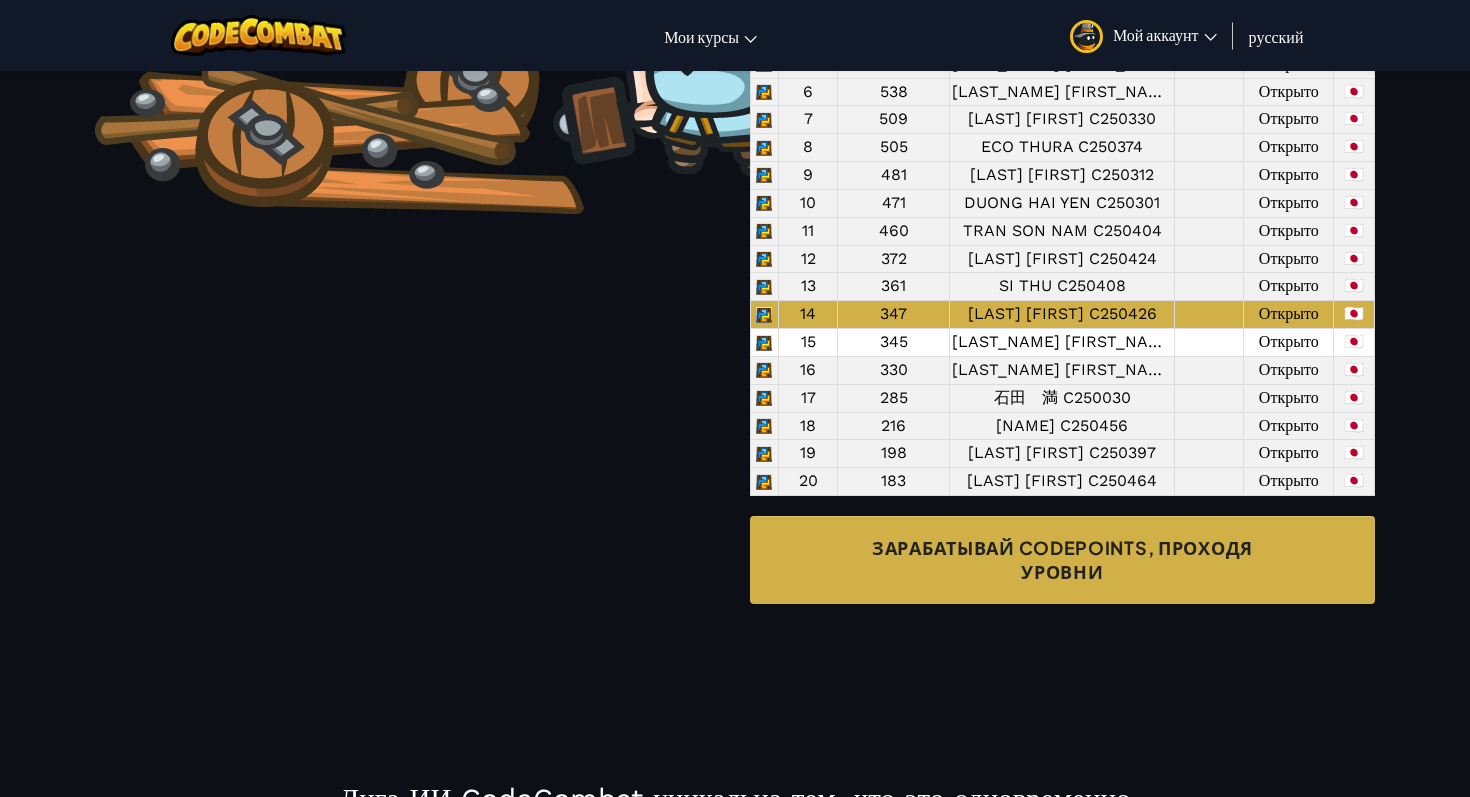 scroll, scrollTop: 1642, scrollLeft: 0, axis: vertical 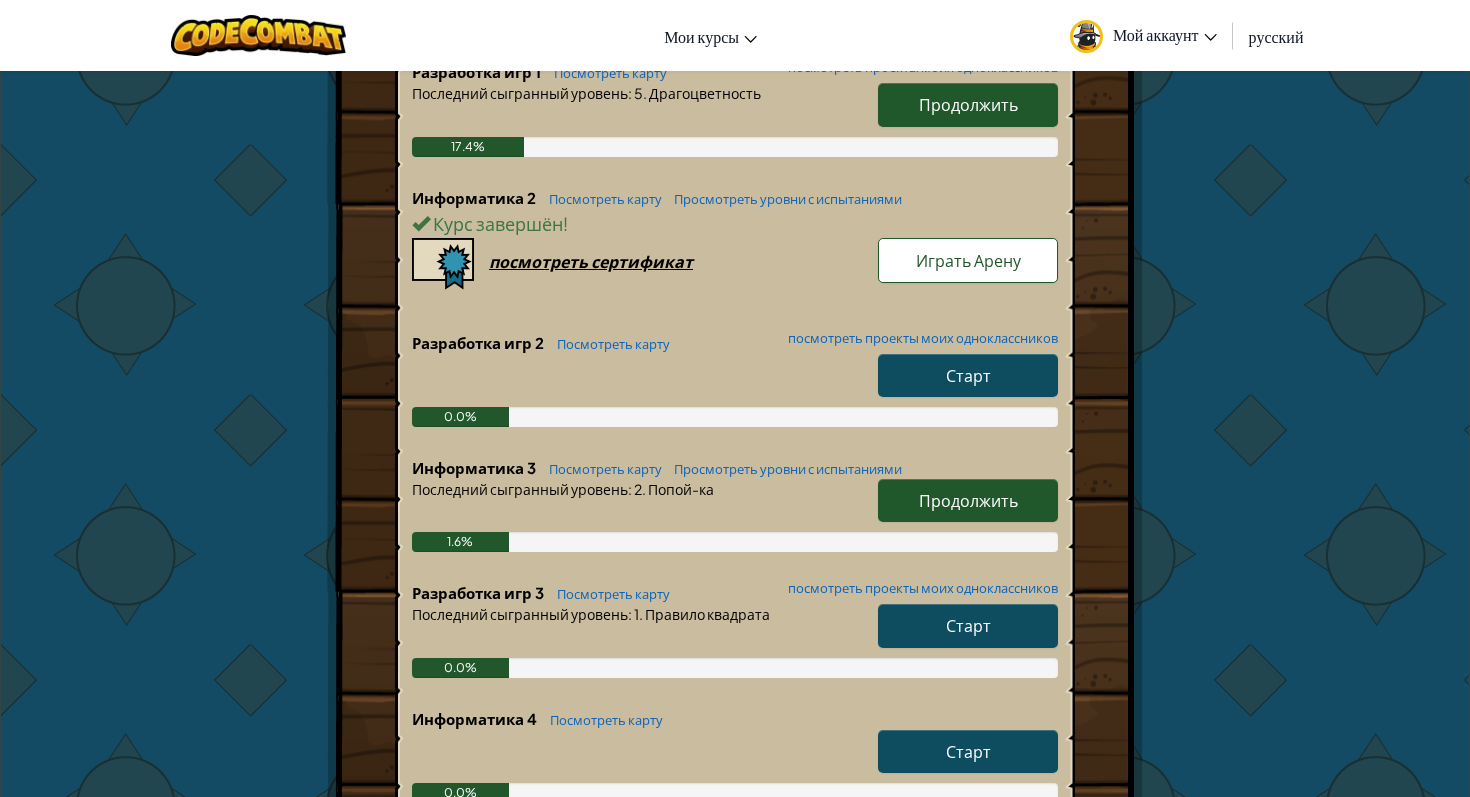 click on "Продолжить" at bounding box center (968, 500) 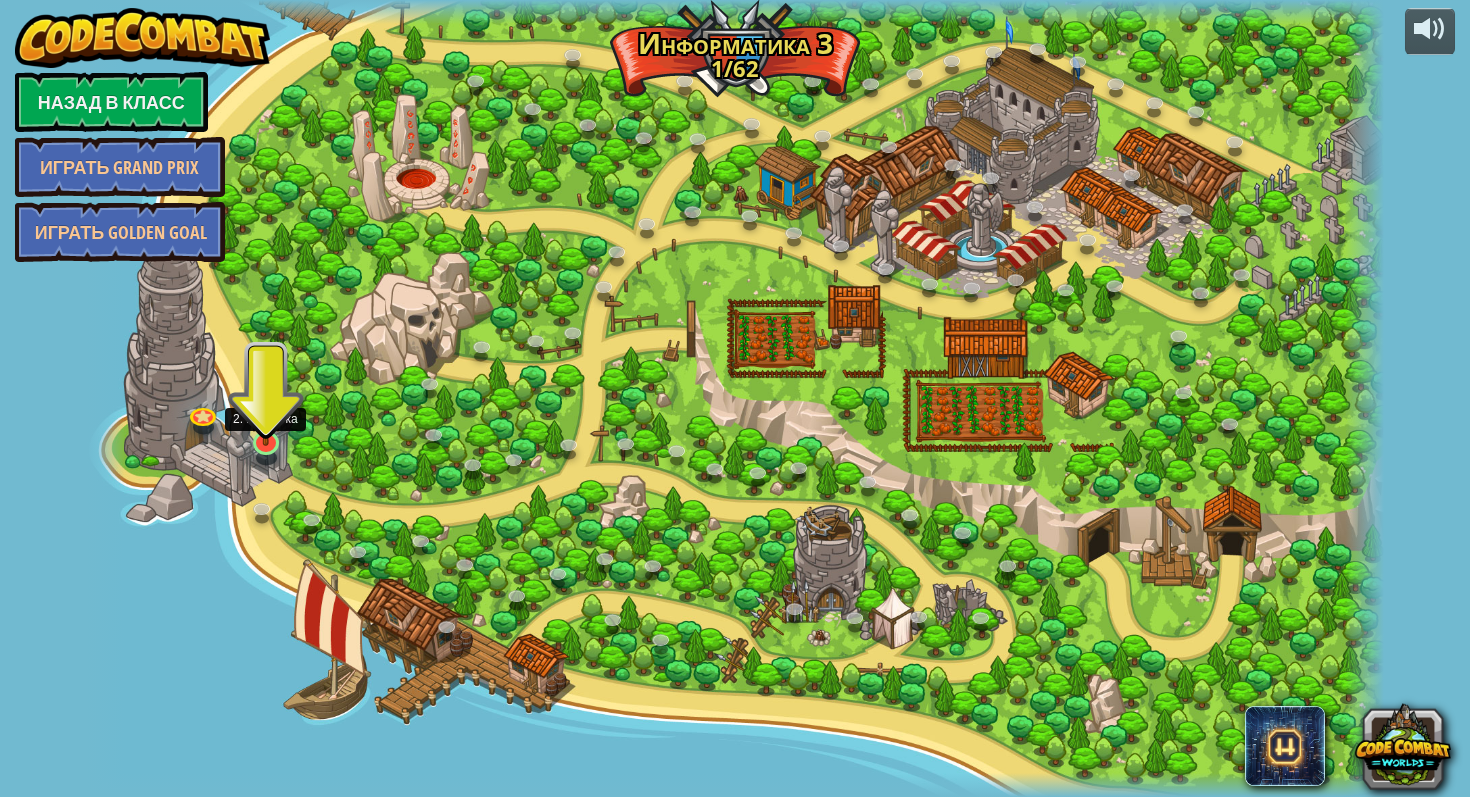 click at bounding box center (266, 407) 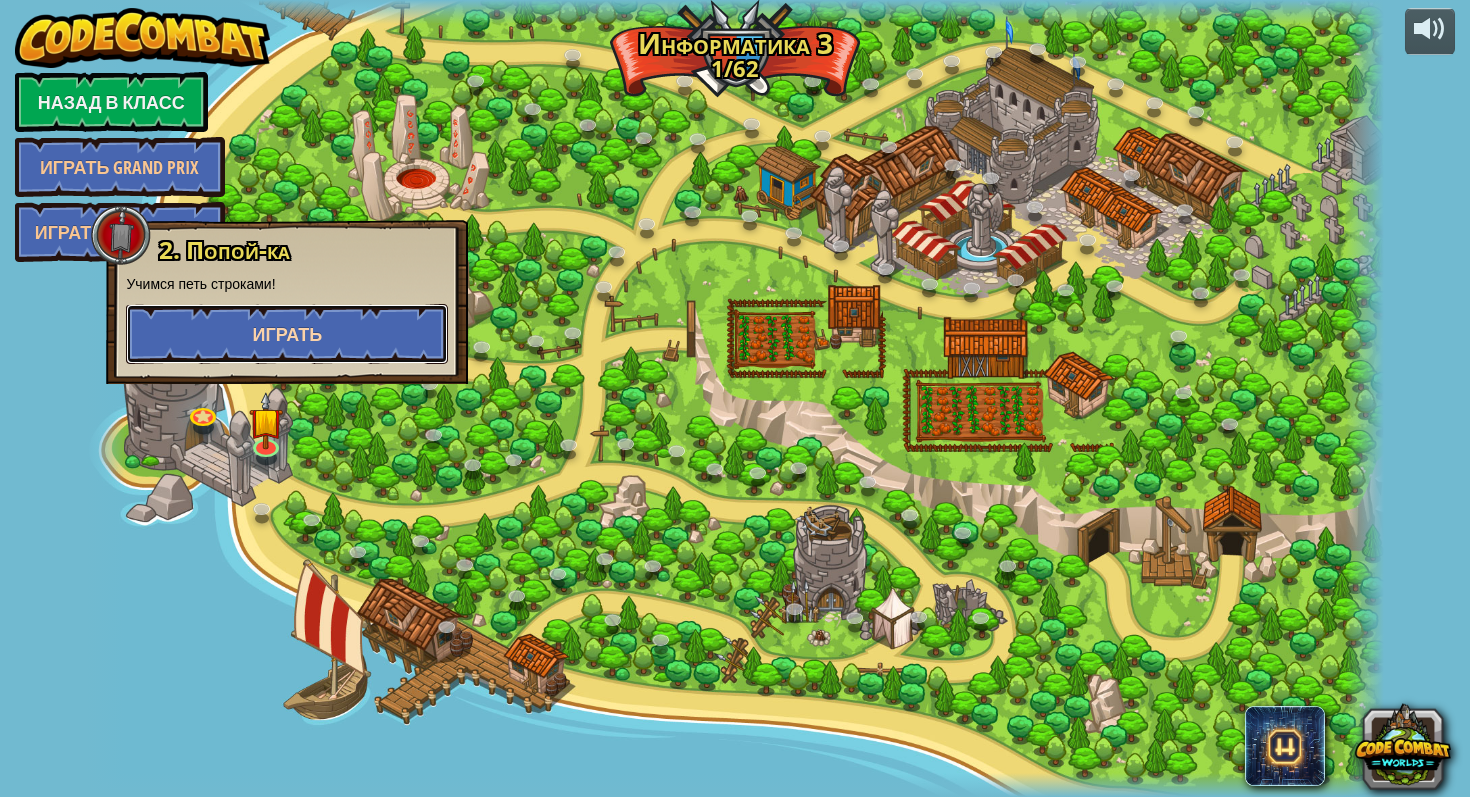 click on "Играть" at bounding box center (287, 334) 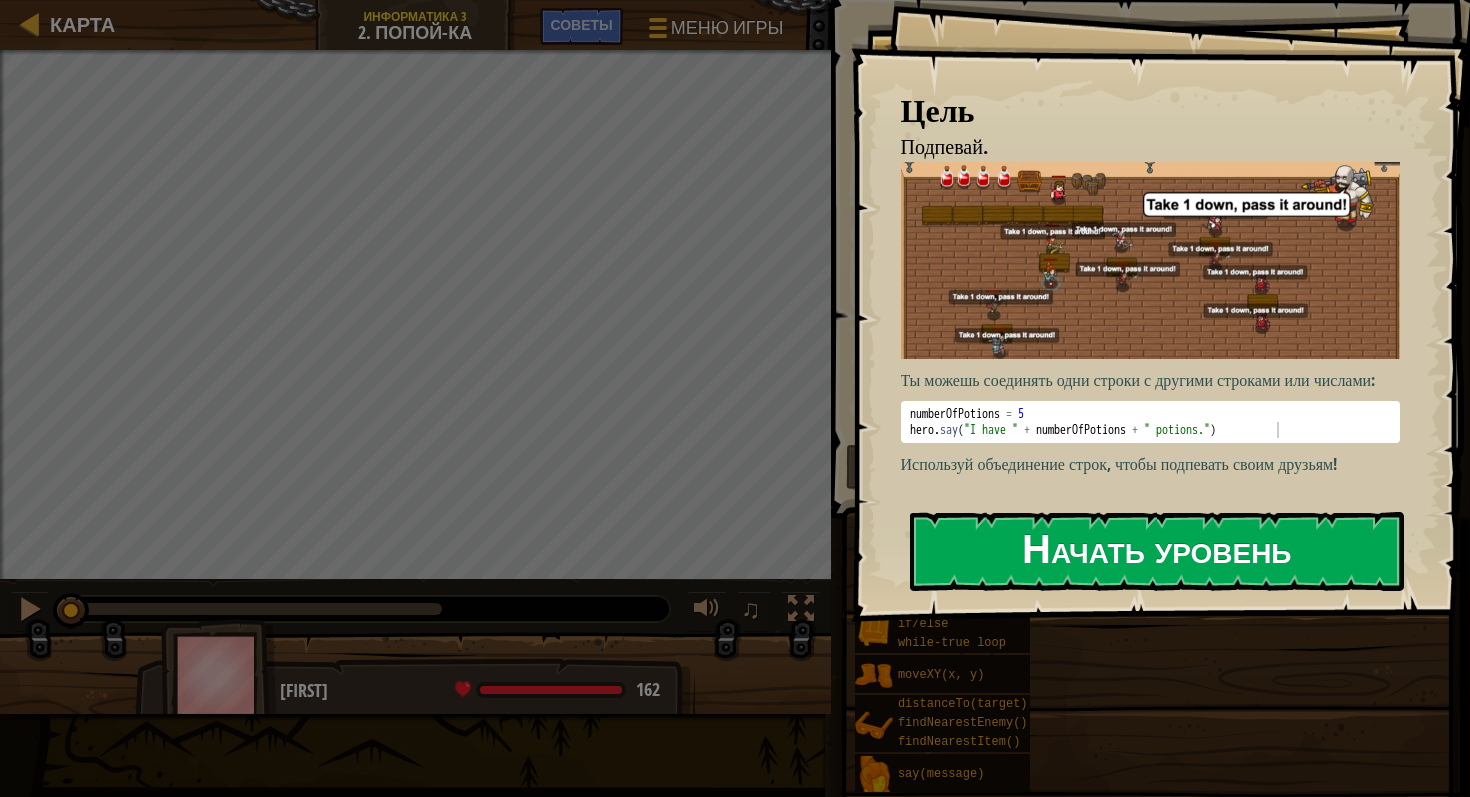 click on "Начать уровень" at bounding box center [1157, 551] 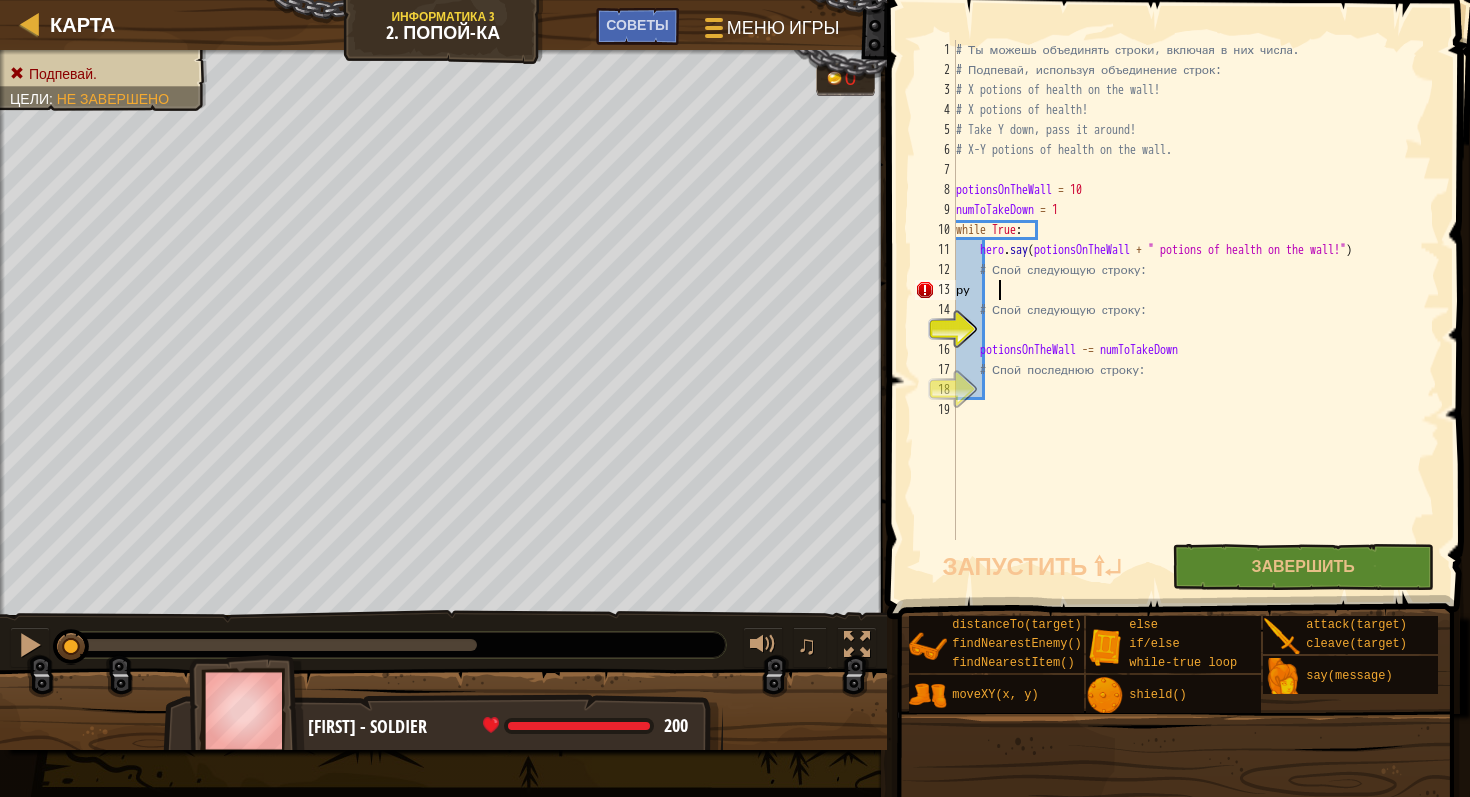 type on "р" 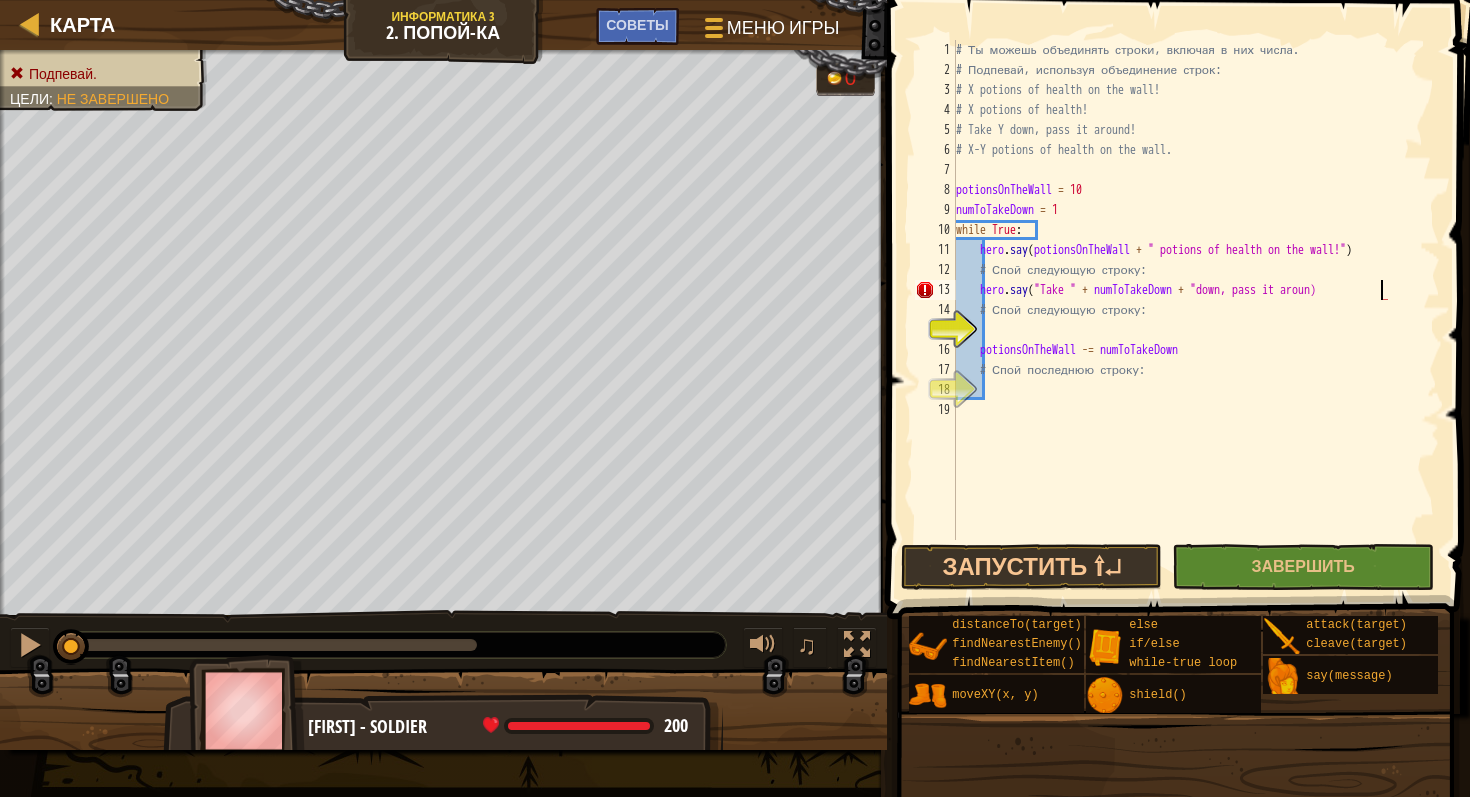 scroll, scrollTop: 9, scrollLeft: 35, axis: both 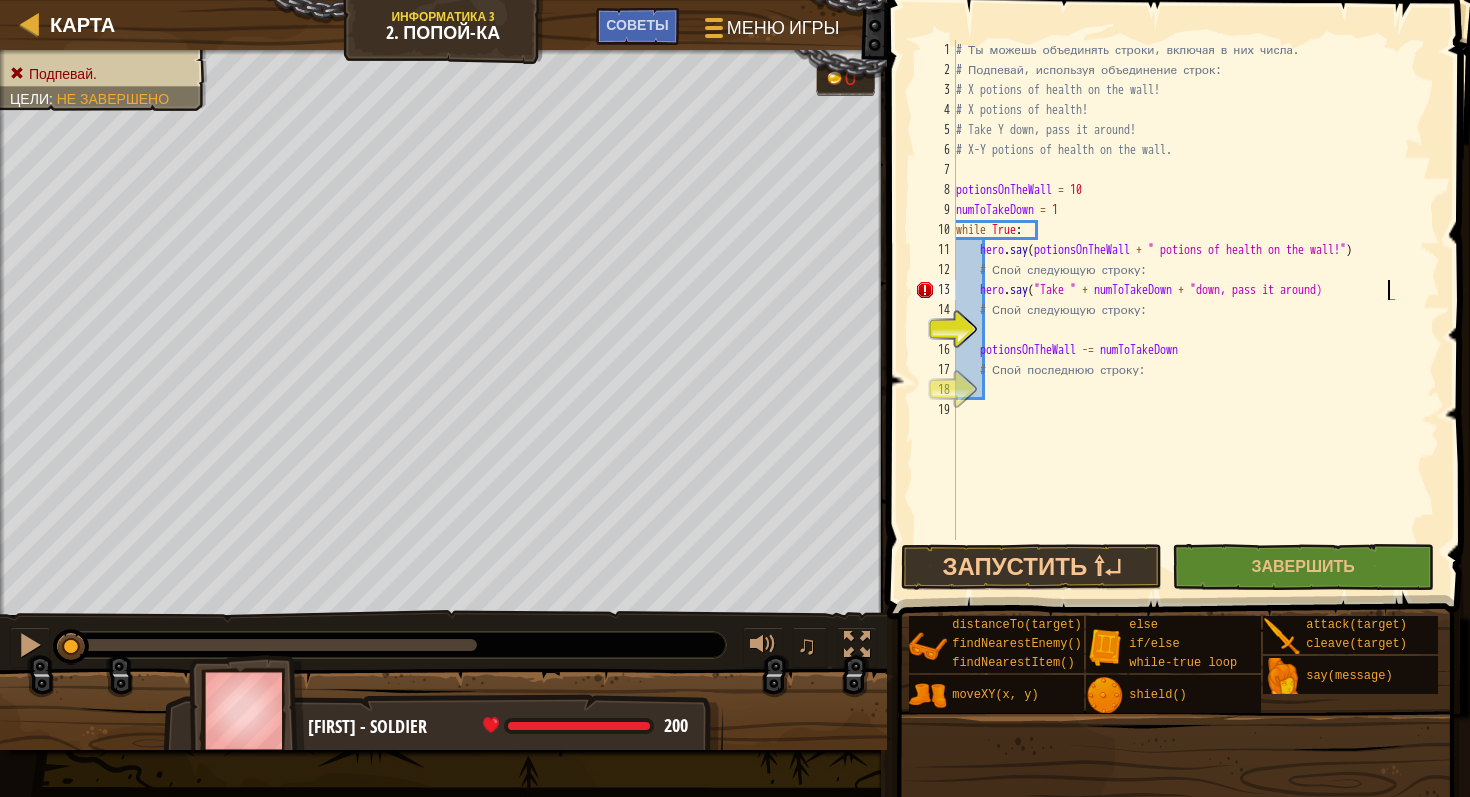 type on "hero.say("Take " + numToTakeDown + "down, pass it around")" 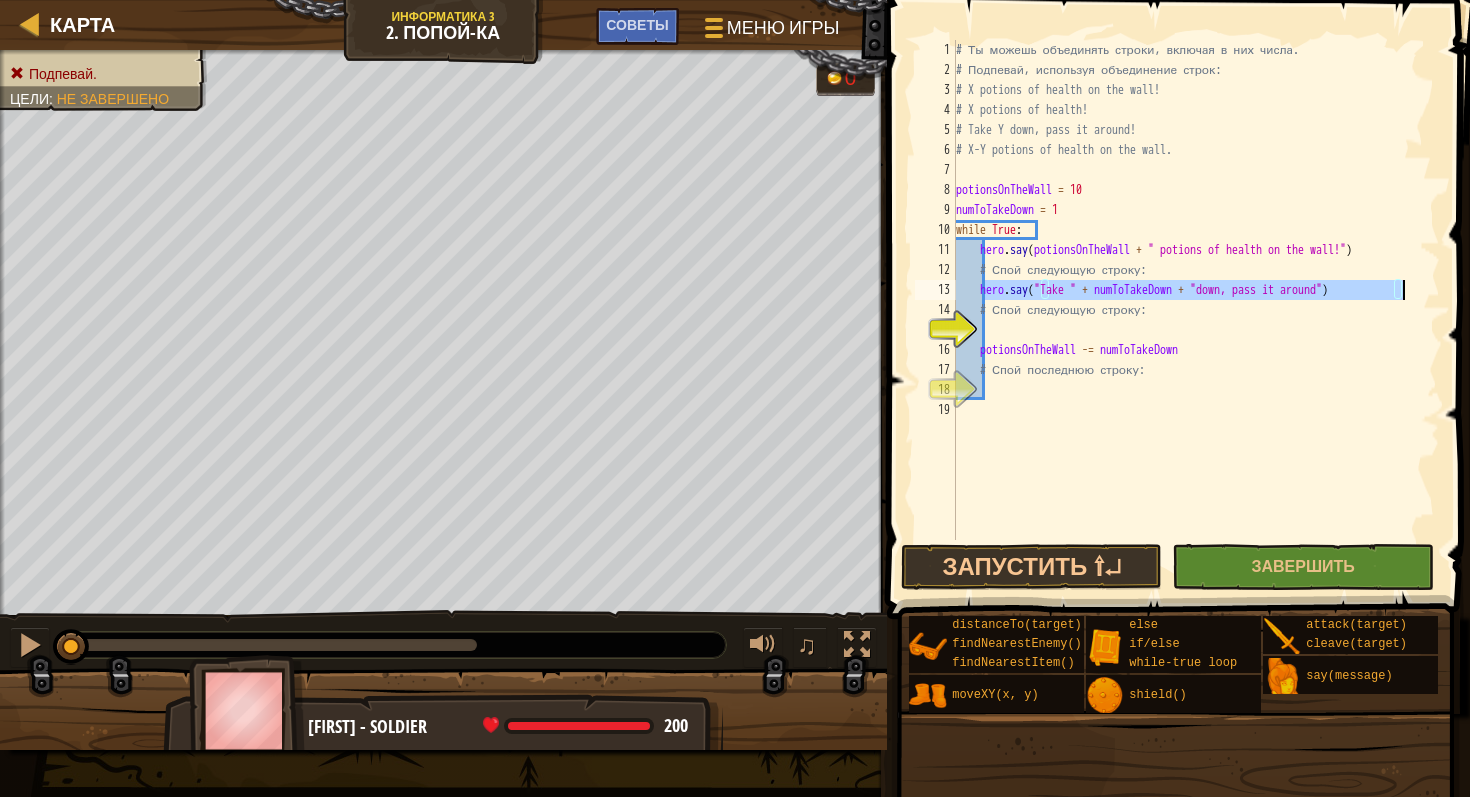 drag, startPoint x: 985, startPoint y: 291, endPoint x: 1402, endPoint y: 294, distance: 417.0108 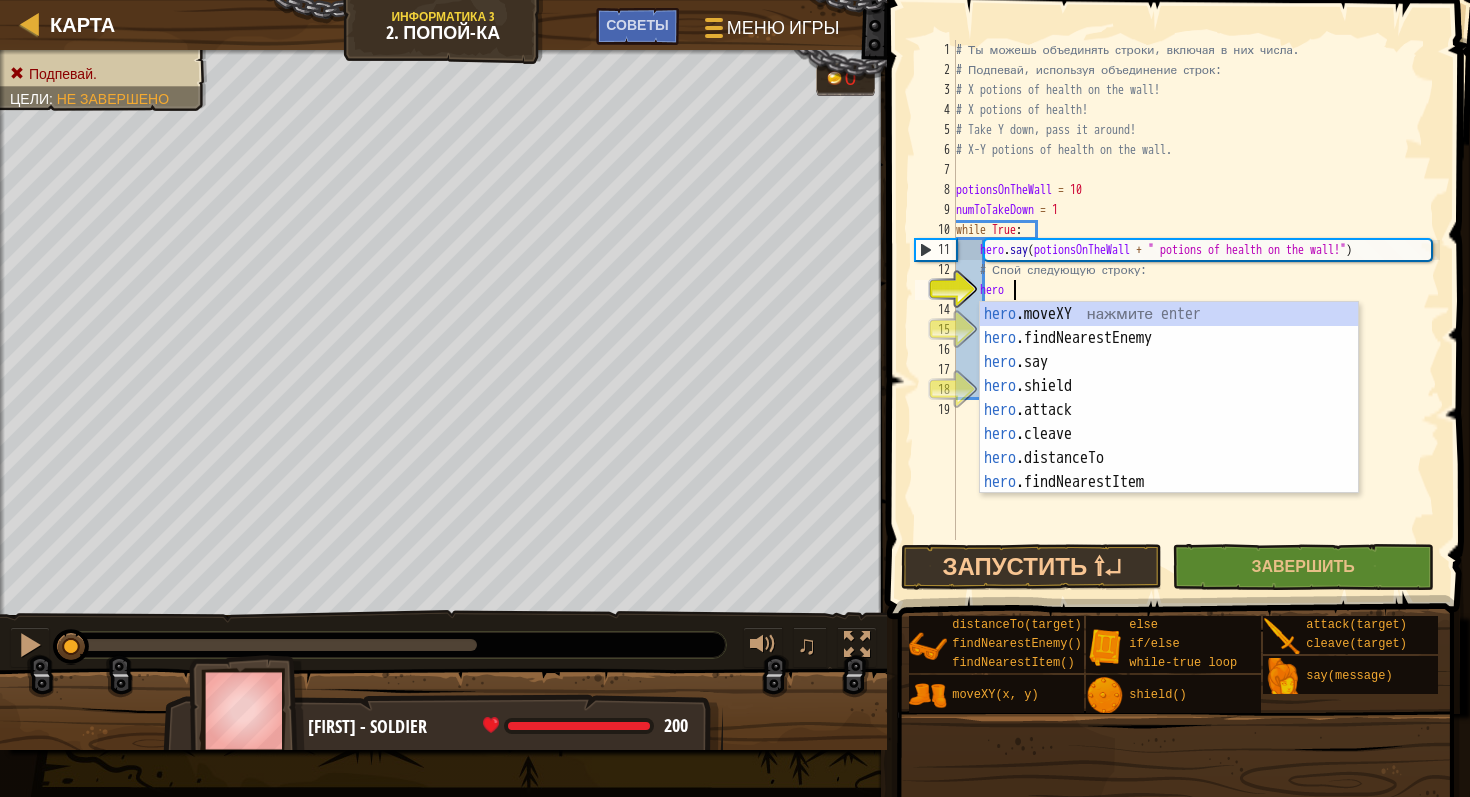 scroll, scrollTop: 9, scrollLeft: 4, axis: both 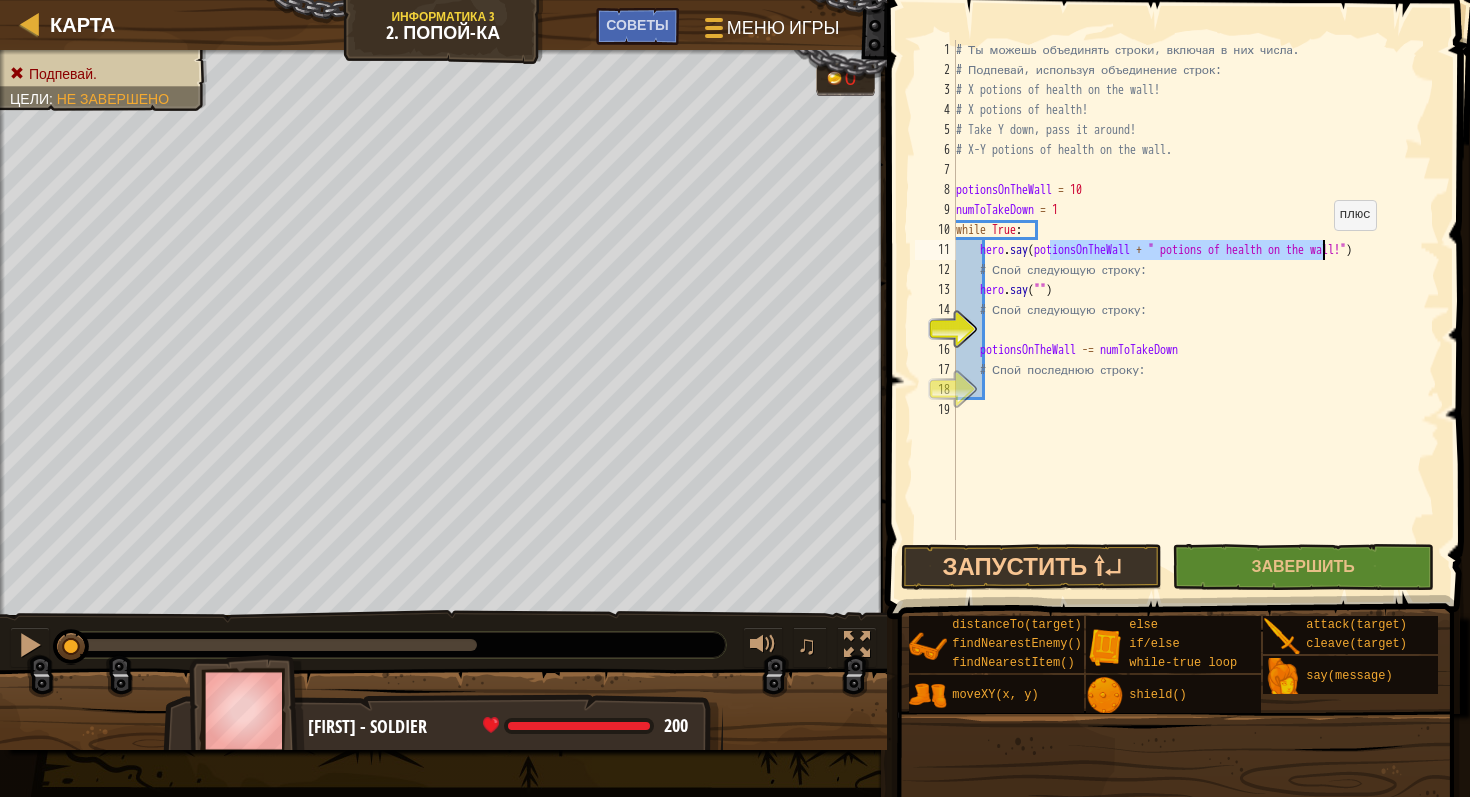 drag, startPoint x: 1048, startPoint y: 250, endPoint x: 1323, endPoint y: 251, distance: 275.00183 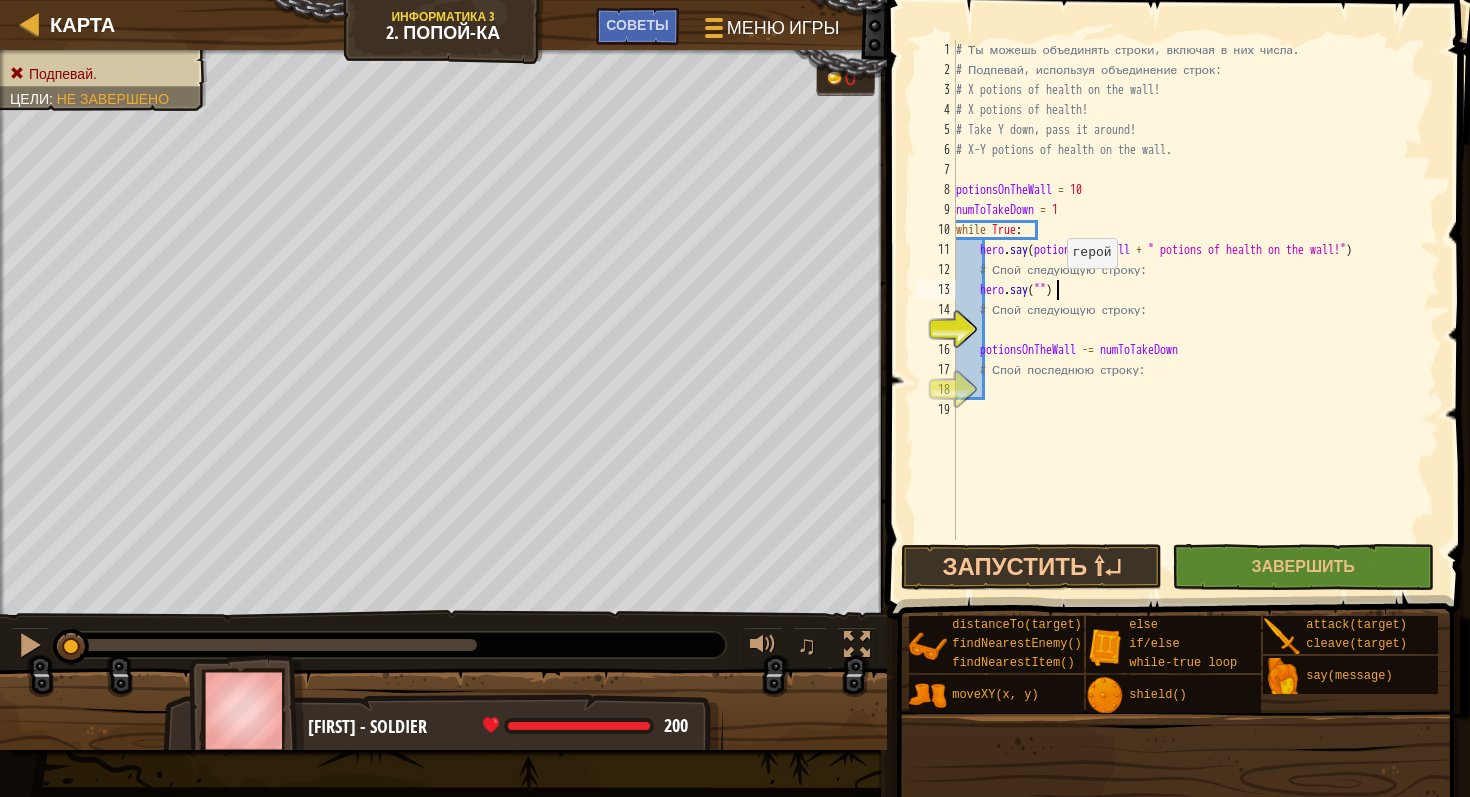 click on "# Ты можешь объединять строки, включая в них числа. # Подпевай, используя объединение строк: # X potions of health on the wall! # X potions of health! # Take Y down, pass it around! # X-Y potions of health on the wall. potionsOnTheWall   =   10 numToTakeDown   =   1 while   True :      hero . say ( potionsOnTheWall   +   " potions of health on the wall!" )      # Спой следующую строку:      hero . say ( "" )      # Спой следующую строку:           potionsOnTheWall   -=   numToTakeDown      # Спой последнюю строку:" at bounding box center [1196, 310] 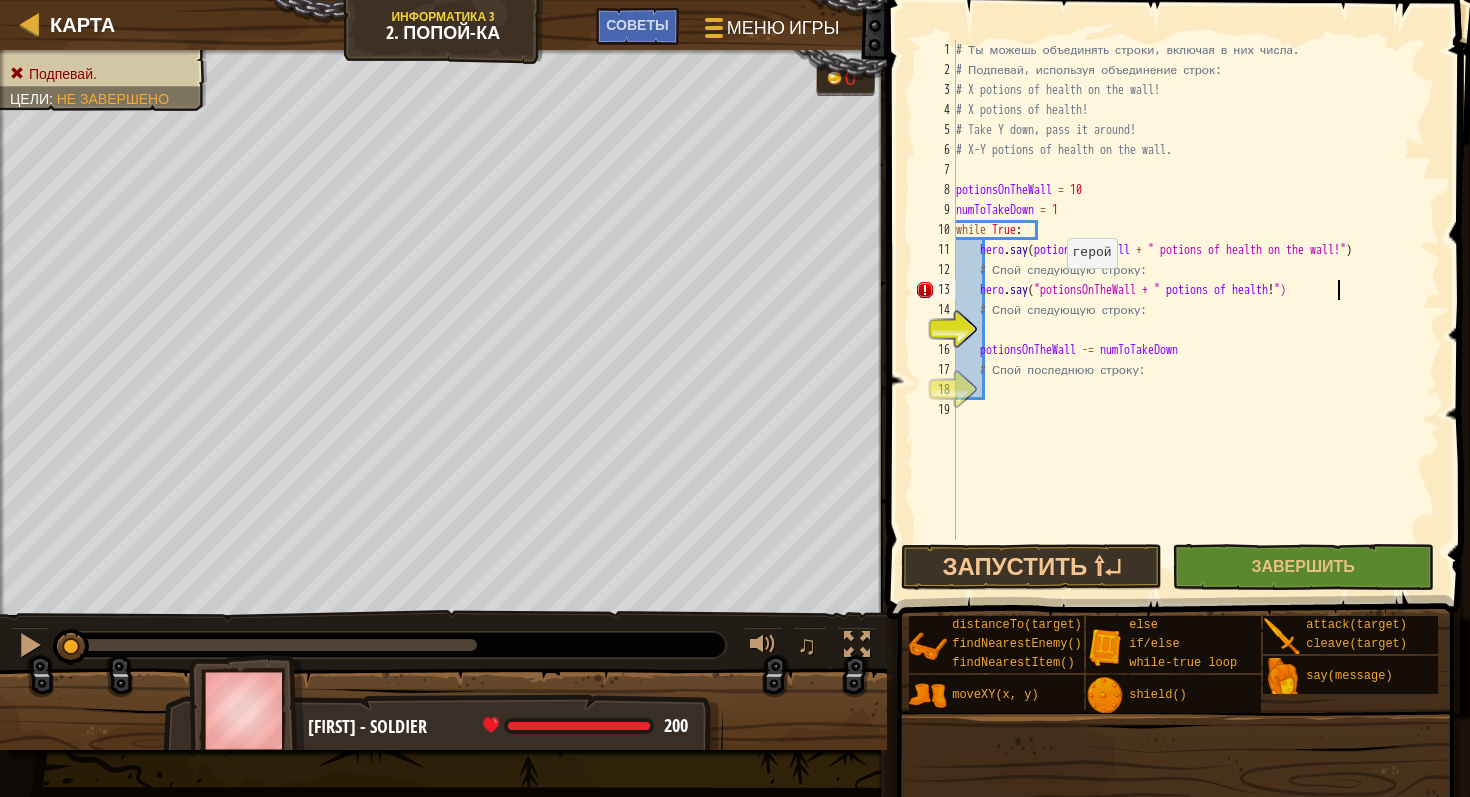 scroll, scrollTop: 9, scrollLeft: 32, axis: both 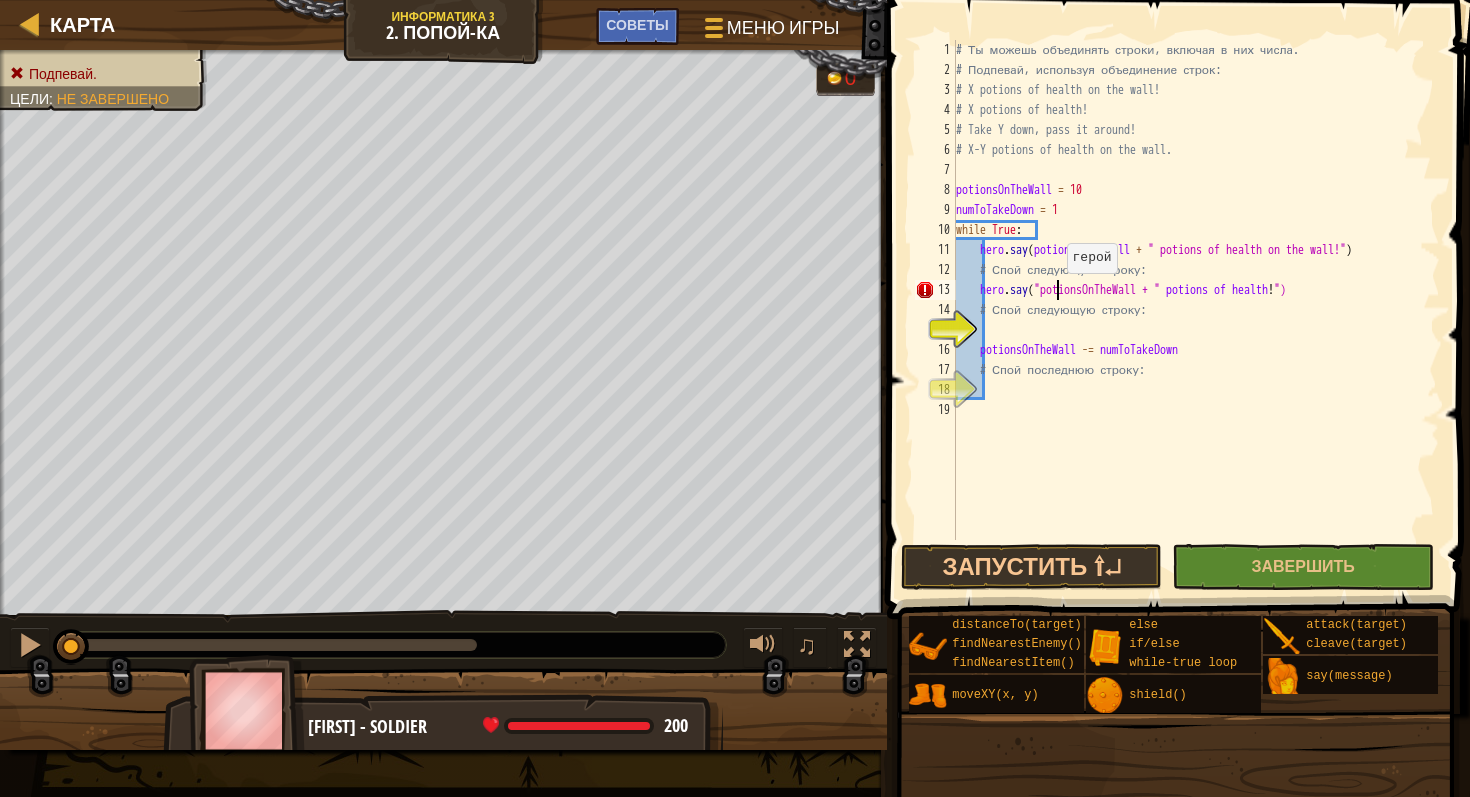click on "hero.say ( potionsOnTheWall   +   " potions of health on the wall!" )
# Спой следующую строку:
hero.say ( potionsOnTheWall   +   " potions of health!" )
# Спой следующую строку:
hero.say ( "Take"   +   numToTakeDown   +   " down, pass it around!" )
potionsOnTheWall   -=   numToTakeDown
# Спой последнюю строку:
hero.say ( potionsOnTheWall   +   " potions of health" )" at bounding box center (1196, 310) 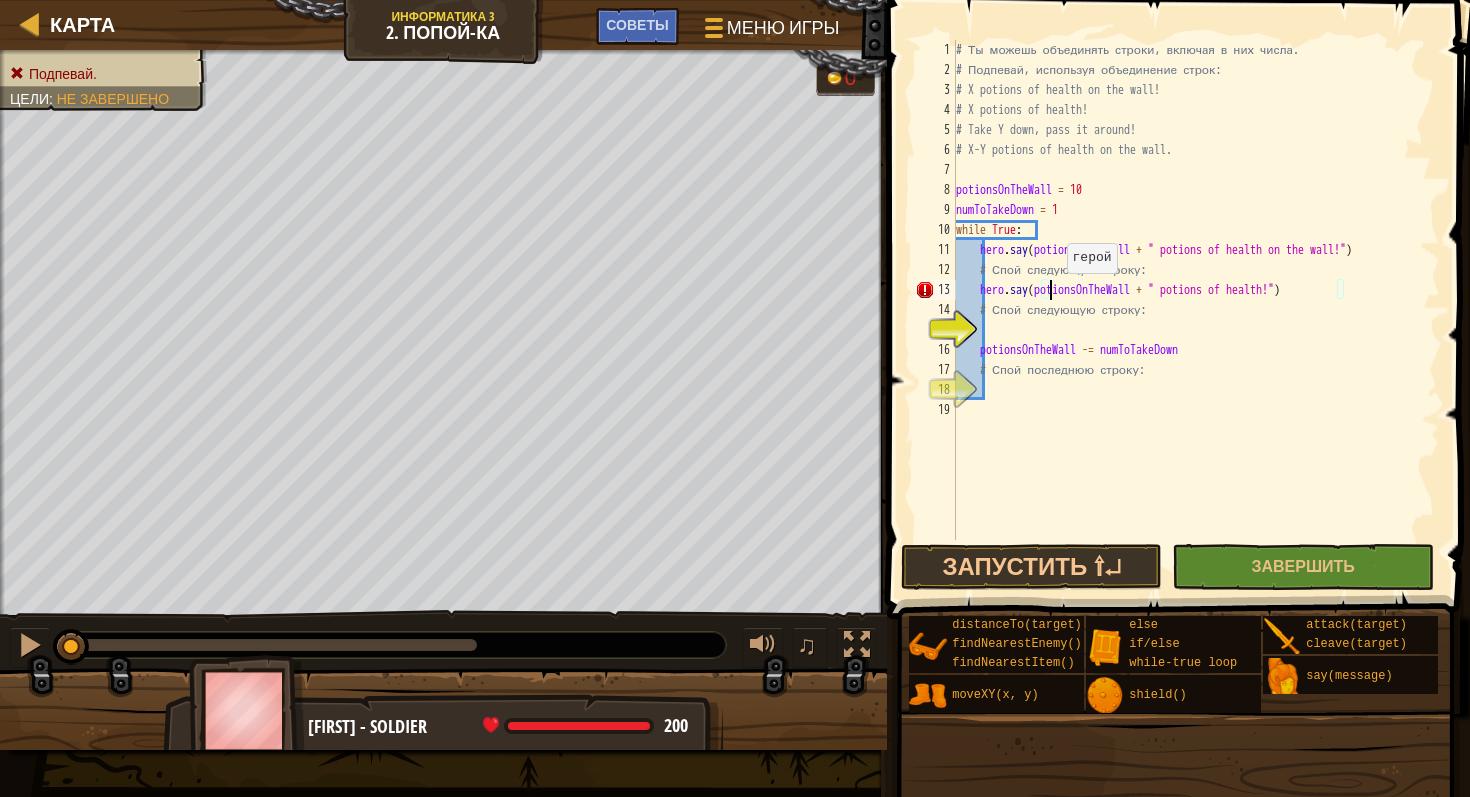 scroll, scrollTop: 9, scrollLeft: 31, axis: both 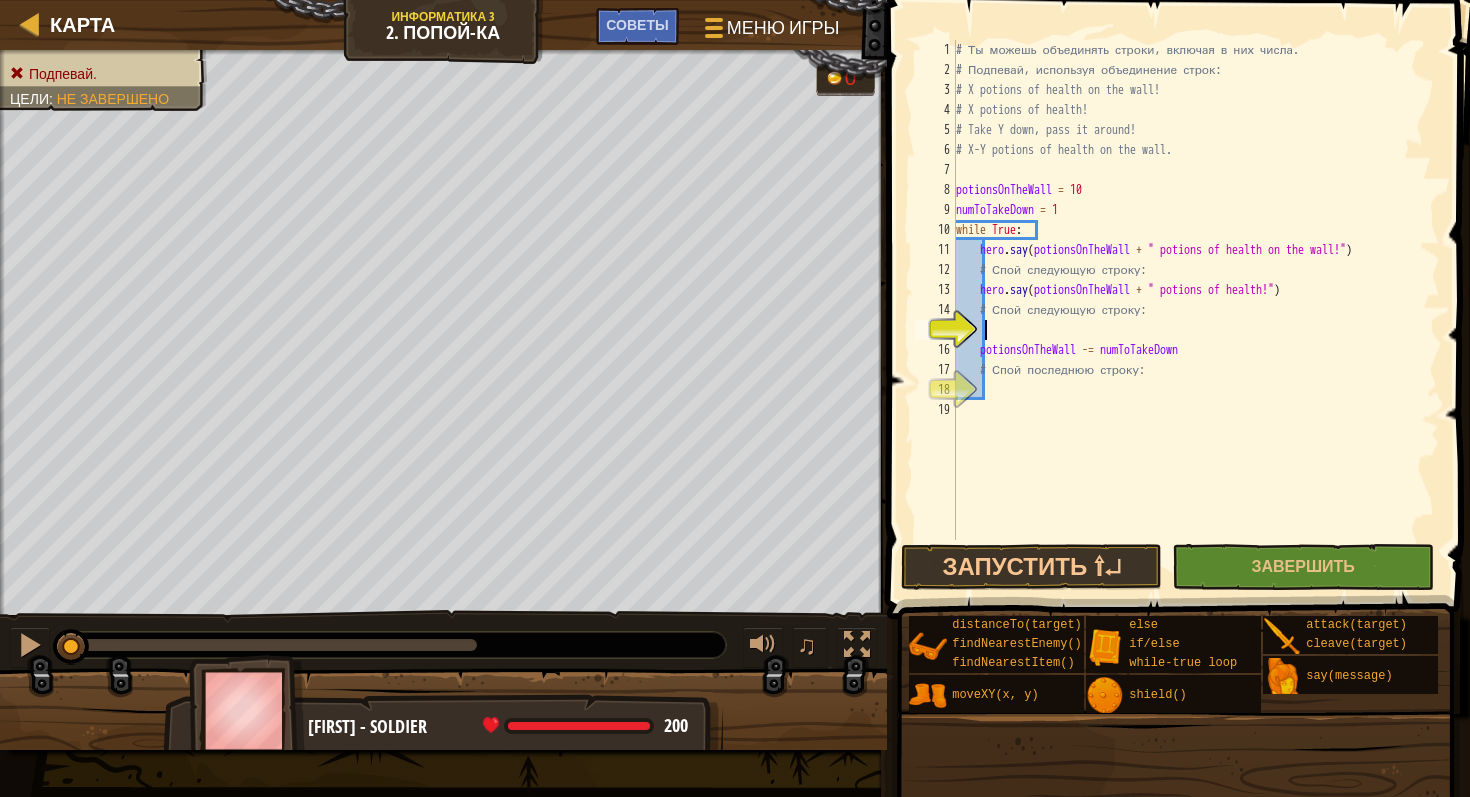 click on "# Ты можешь объединять строки, включая в них числа. # Подпевай, используя объединение строк: # X potions of health on the wall! # X potions of health! # Take Y down, pass it around! # X-Y potions of health on the wall. potionsOnTheWall   =   10 numToTakeDown   =   1 while   True :      hero . say ( potionsOnTheWall   +   " potions of health on the wall!" )      # Спой следующую строку:      hero . say ( potionsOnTheWall   +   " potions of health!" )      # Спой следующую строку:           potionsOnTheWall   -=   numToTakeDown      # Спой последнюю строку:" at bounding box center [1196, 310] 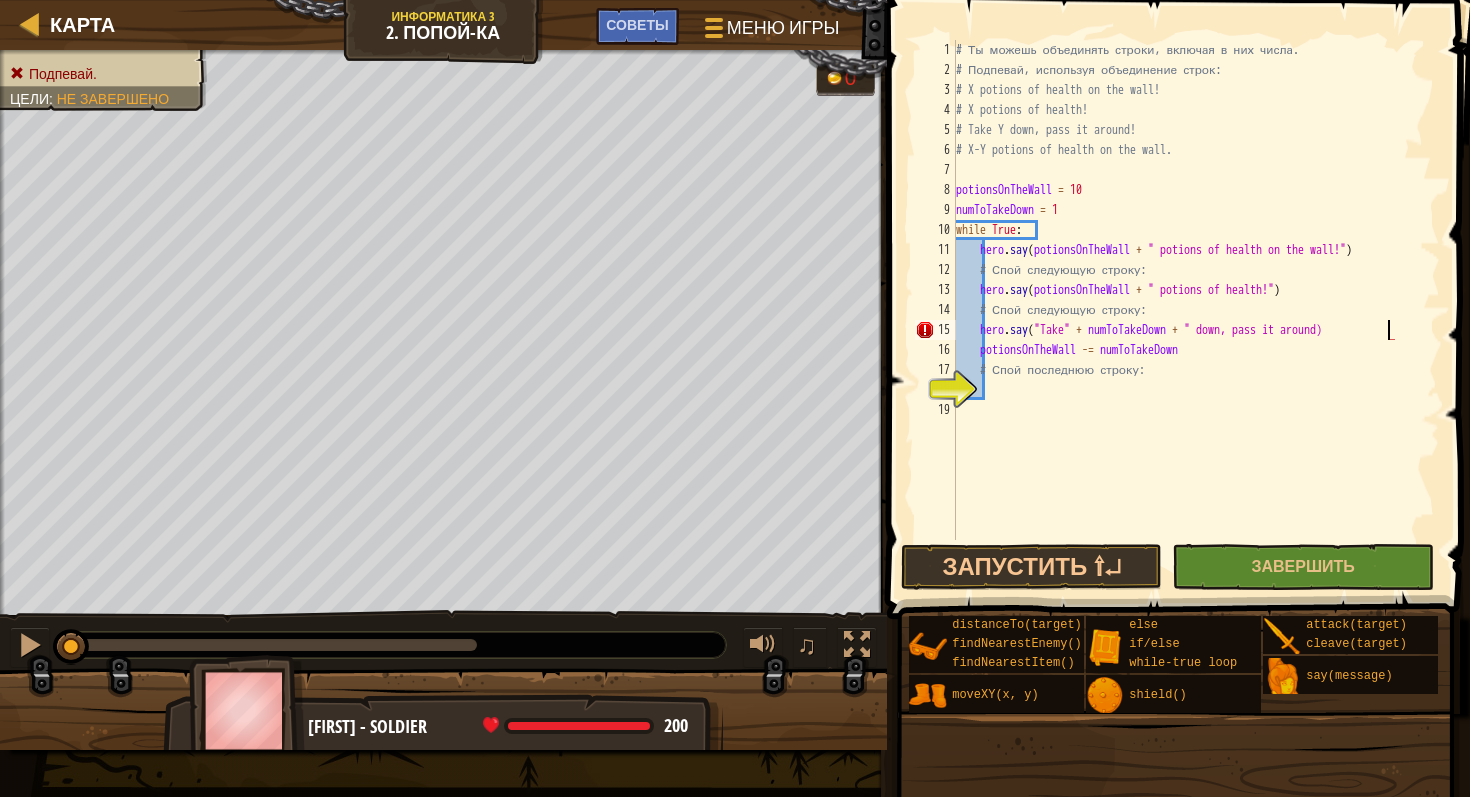 scroll, scrollTop: 9, scrollLeft: 35, axis: both 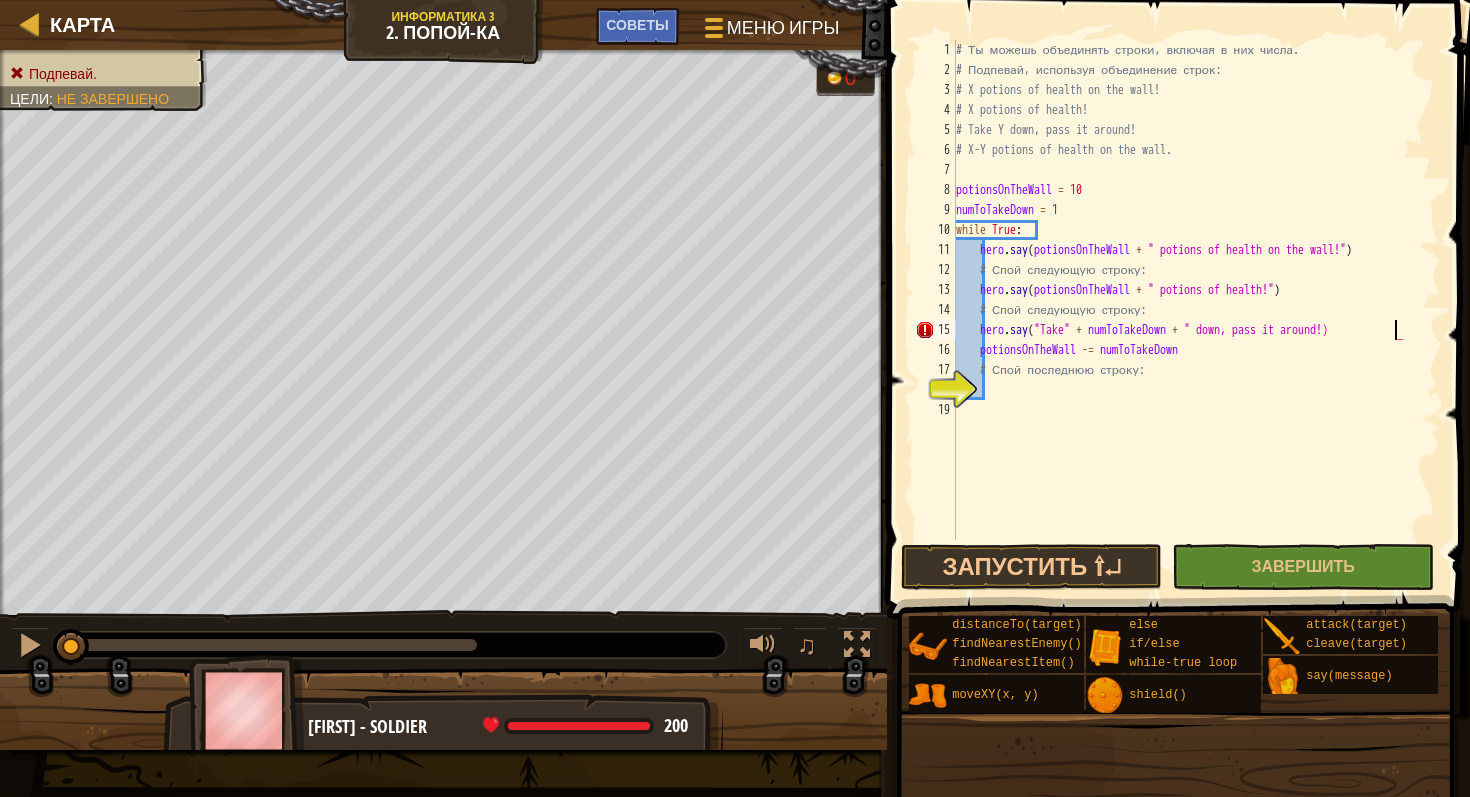 type on "hero.say("Take" + numToTakeDown + " down, pass it around!")" 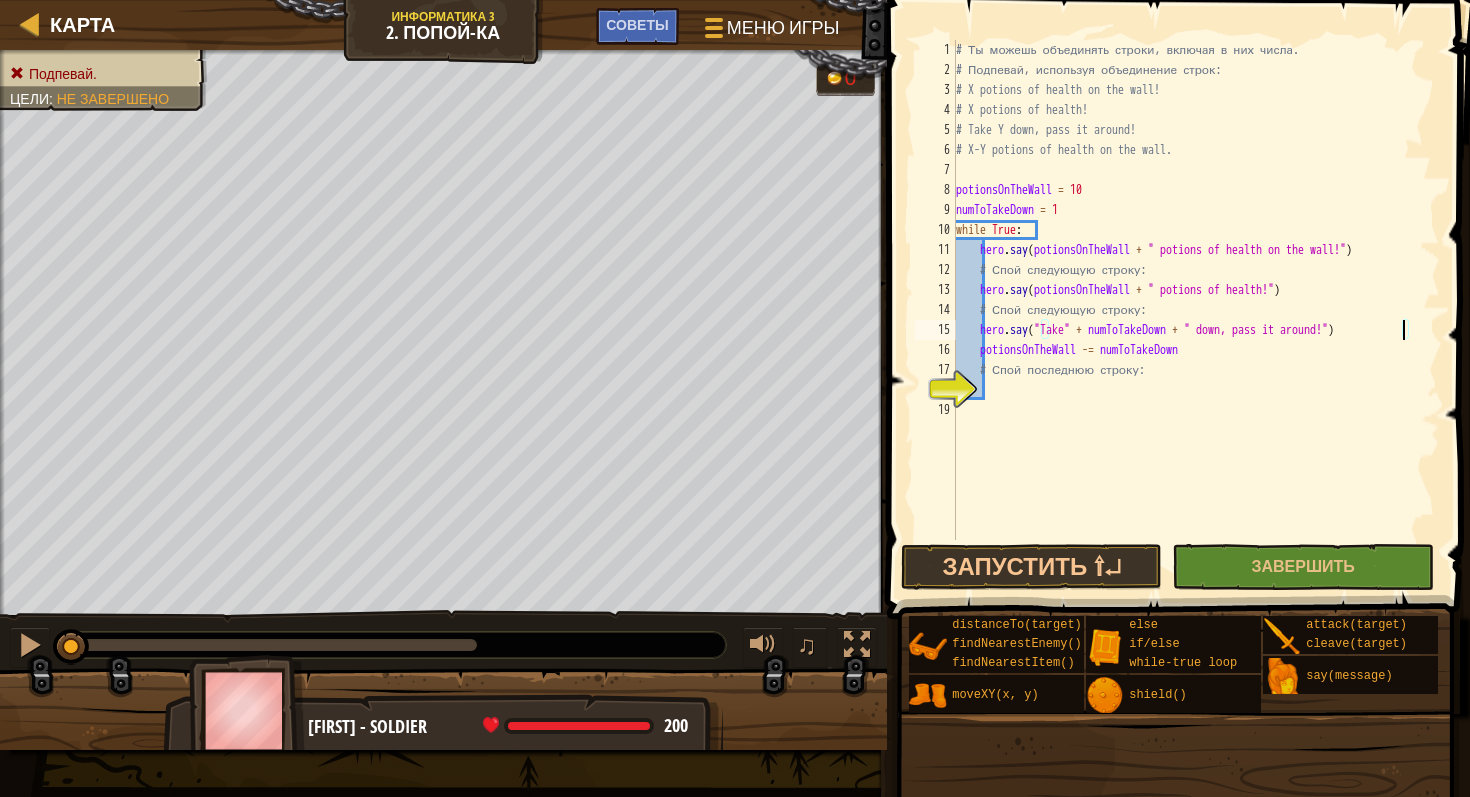 click on "# Ты можешь объединять строки, включая в них числа. # Подпевай, используя объединение строк: # X potions of health on the wall! # X potions of health! # Take Y down, pass it around! # X-Y potions of health on the wall. potionsOnTheWall   =   10 numToTakeDown   =   1 while   True :      hero . say ( potionsOnTheWall   +   " potions of health on the wall!" )      # Спой следующую строку:      hero . say ( potionsOnTheWall   +   " potions of health!" )      # Спой следующую строку:      hero . say ( "Take"   +   numToTakeDown   +   " down, pass it around!" )      potionsOnTheWall   -=   numToTakeDown      # Спой последнюю строку:" at bounding box center [1196, 310] 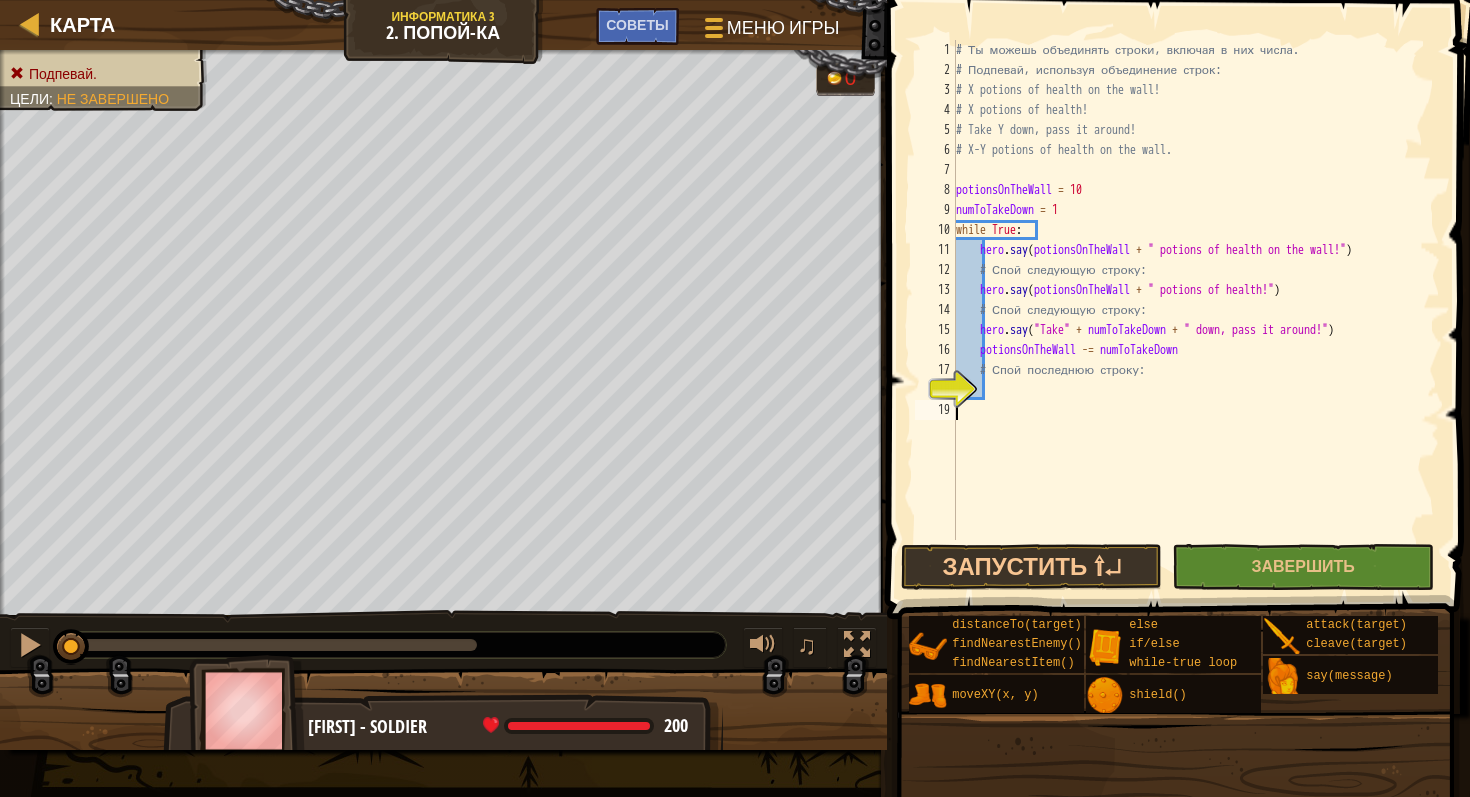scroll, scrollTop: 9, scrollLeft: 0, axis: vertical 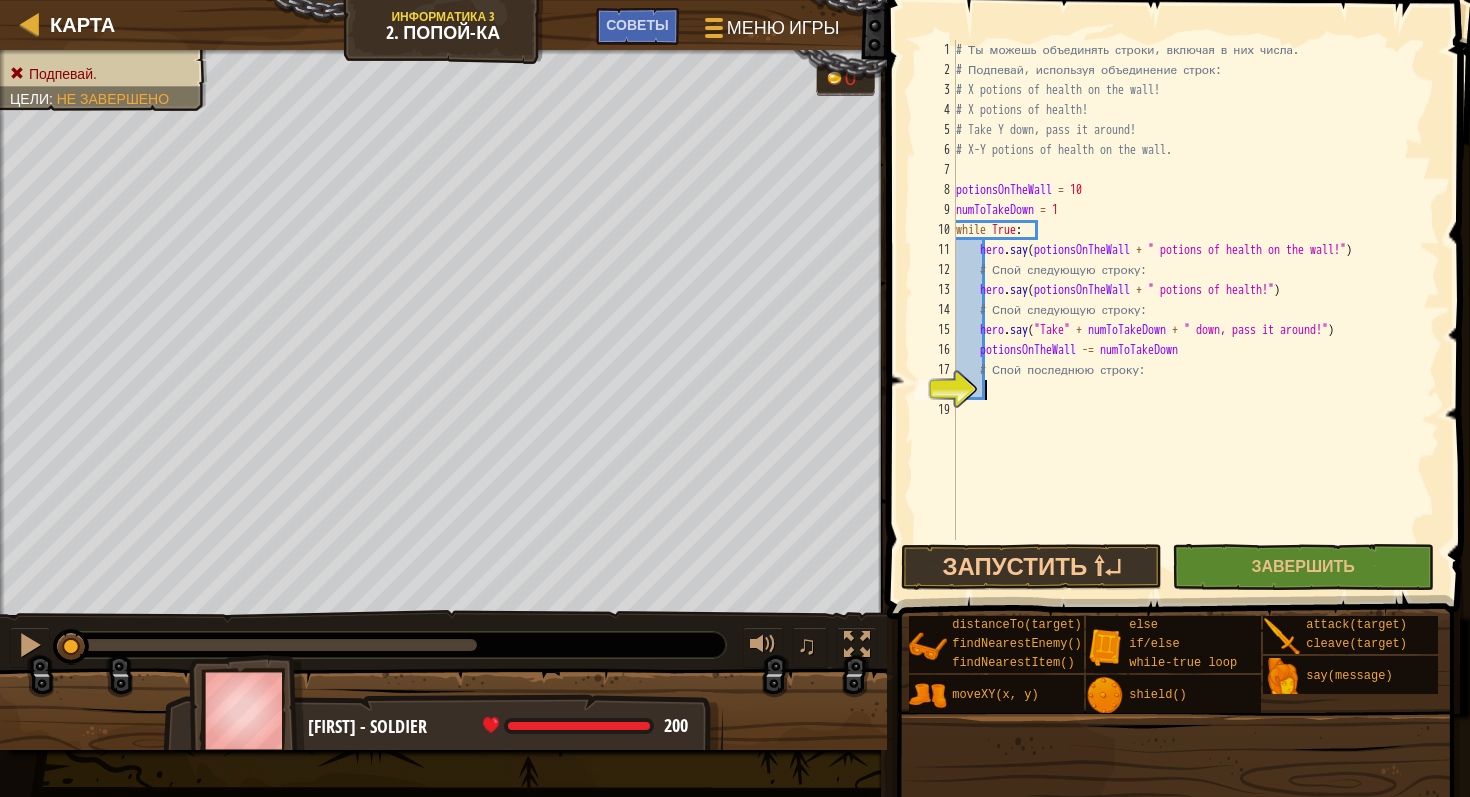click on "# Ты можешь объединять строки, включая в них числа. # Подпевай, используя объединение строк: # X potions of health on the wall! # X potions of health! # Take Y down, pass it around! # X-Y potions of health on the wall. potionsOnTheWall   =   10 numToTakeDown   =   1 while   True :      hero . say ( potionsOnTheWall   +   " potions of health on the wall!" )      # Спой следующую строку:      hero . say ( potionsOnTheWall   +   " potions of health!" )      # Спой следующую строку:      hero . say ( "Take"   +   numToTakeDown   +   " down, pass it around!" )      potionsOnTheWall   -=   numToTakeDown      # Спой последнюю строку:" at bounding box center (1196, 310) 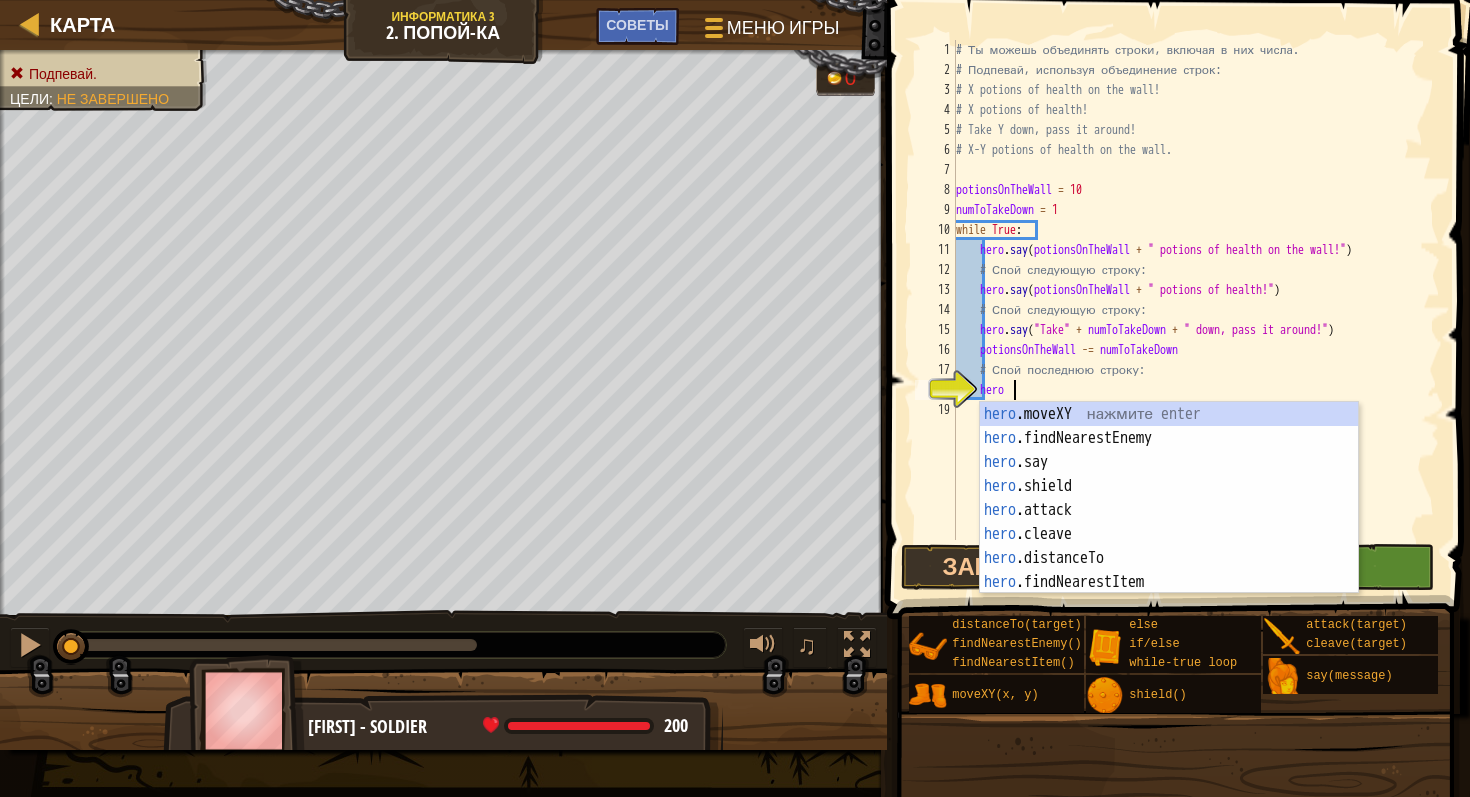scroll, scrollTop: 9, scrollLeft: 4, axis: both 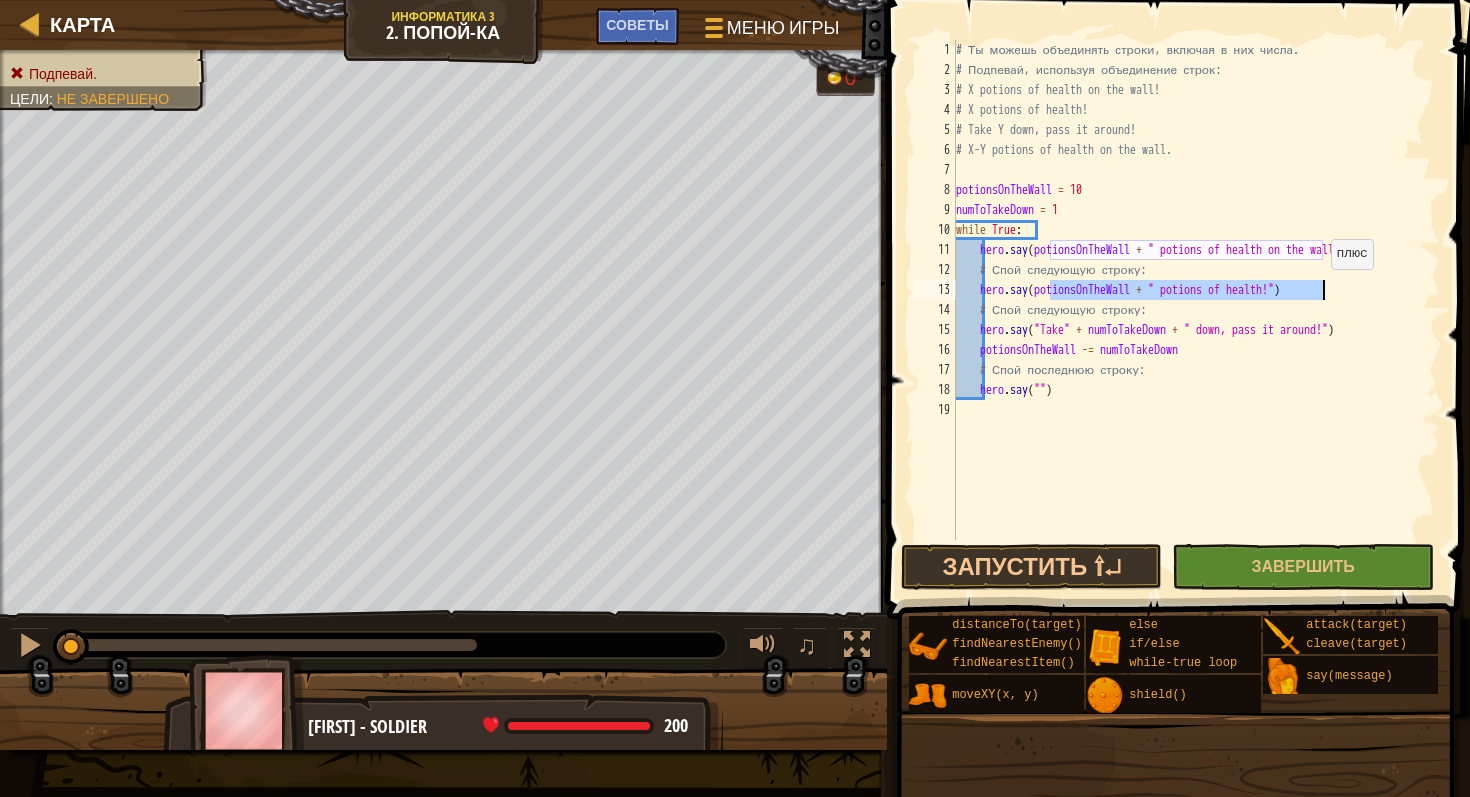 drag, startPoint x: 1052, startPoint y: 292, endPoint x: 1321, endPoint y: 288, distance: 269.02972 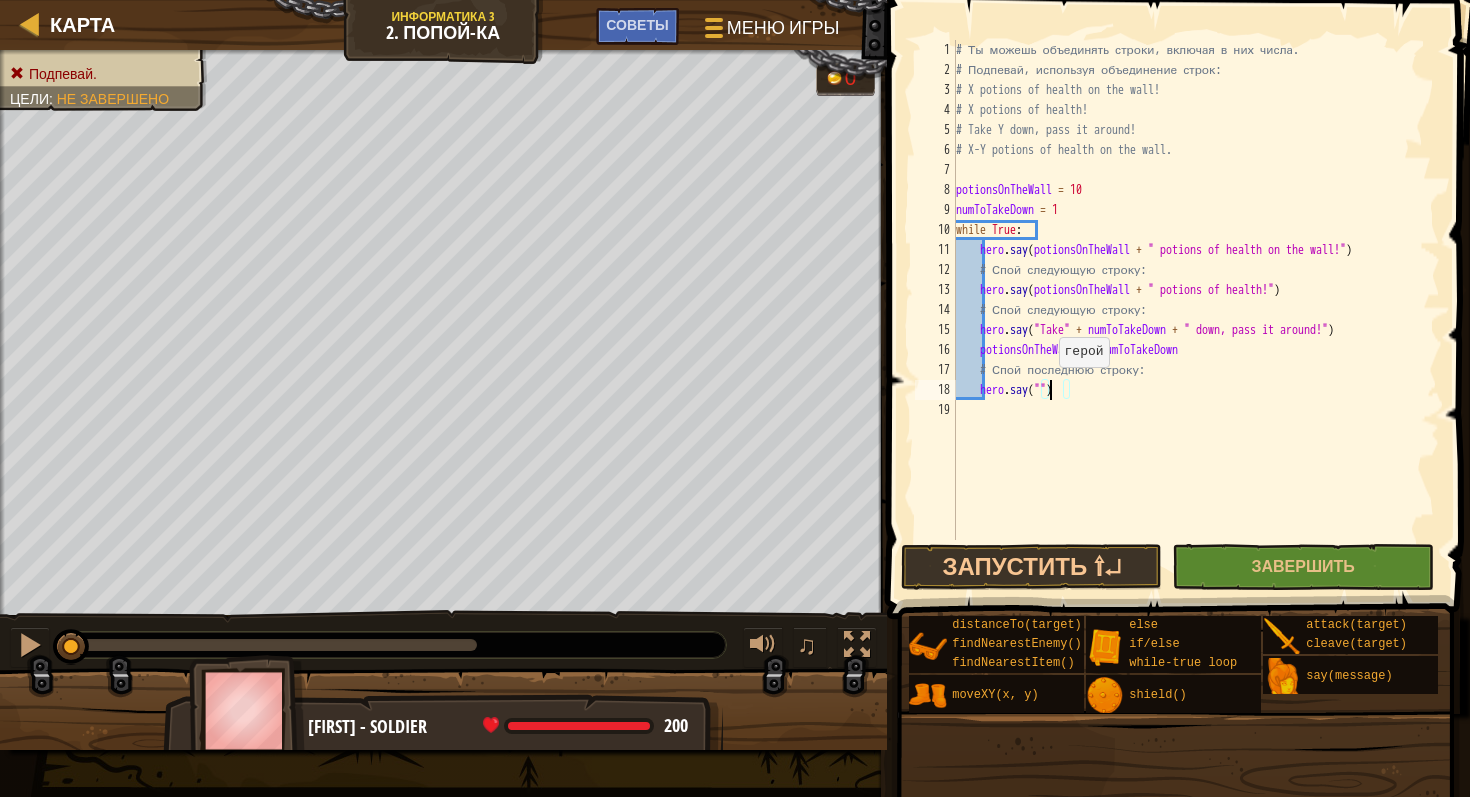 click on "# Ты можешь объединять строки, включая в них числа. # Подпевай, используя объединение строк: # X potions of health on the wall! # X potions of health! # Take Y down, pass it around! # X-Y potions of health on the wall. potionsOnTheWall   =   10 numToTakeDown   =   1 while   True :      hero . say ( potionsOnTheWall   +   " potions of health on the wall!" )      # Спой следующую строку:      hero . say ( potionsOnTheWall   +   " potions of health!" )      # Спой следующую строку:      hero . say ( "Take"   +   numToTakeDown   +   " down, pass it around!" )      potionsOnTheWall   -=   numToTakeDown      # Спой последнюю строку:      hero . say ( "" )" at bounding box center (1196, 310) 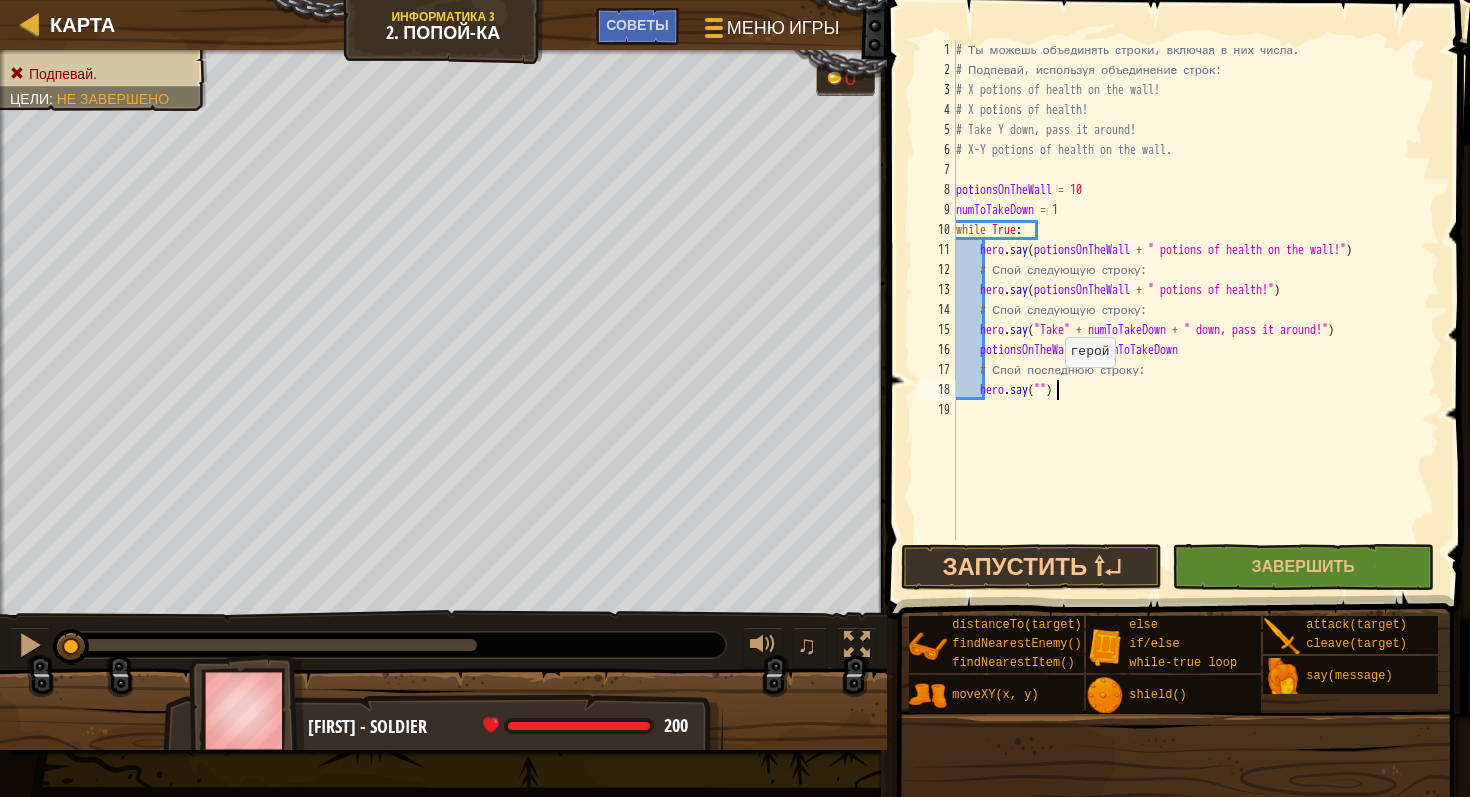 click on "# Ты можешь объединять строки, включая в них числа. # Подпевай, используя объединение строк: # X potions of health on the wall! # X potions of health! # Take Y down, pass it around! # X-Y potions of health on the wall. potionsOnTheWall   =   10 numToTakeDown   =   1 while   True :      hero . say ( potionsOnTheWall   +   " potions of health on the wall!" )      # Спой следующую строку:      hero . say ( potionsOnTheWall   +   " potions of health!" )      # Спой следующую строку:      hero . say ( "Take"   +   numToTakeDown   +   " down, pass it around!" )      potionsOnTheWall   -=   numToTakeDown      # Спой последнюю строку:      hero . say ( "" )" at bounding box center (1196, 310) 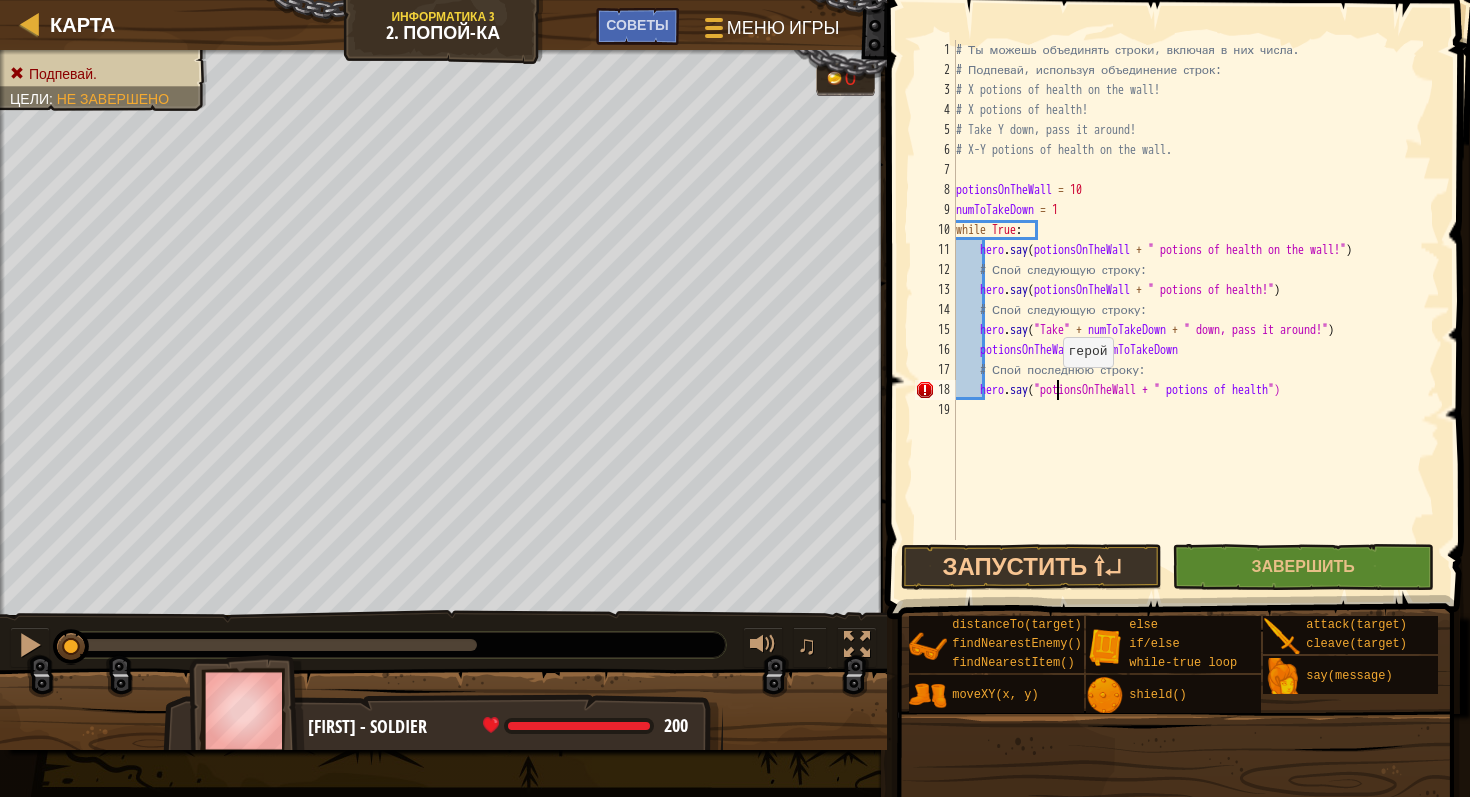 click on "# Ты можешь объединять строки, включая в них числа. # Подпевай, используя объединение строк: # X potions of health on the wall! # X potions of health! # Take Y down, pass it around! # X-Y potions of health on the wall. potionsOnTheWall   =   10 numToTakeDown   =   1 while   True :      hero . say ( potionsOnTheWall   +   " potions of health on the wall!" )      # Спой следующую строку:      hero . say ( potionsOnTheWall   +   " potions of health!" )      # Спой следующую строку:      hero . say ( "Take"   +   numToTakeDown   +   " down, pass it around!" )      potionsOnTheWall   -=   numToTakeDown      # Спой последнюю строку:      hero . say ( "potionsOnTheWall + "   potions   of   health ")" at bounding box center [1196, 310] 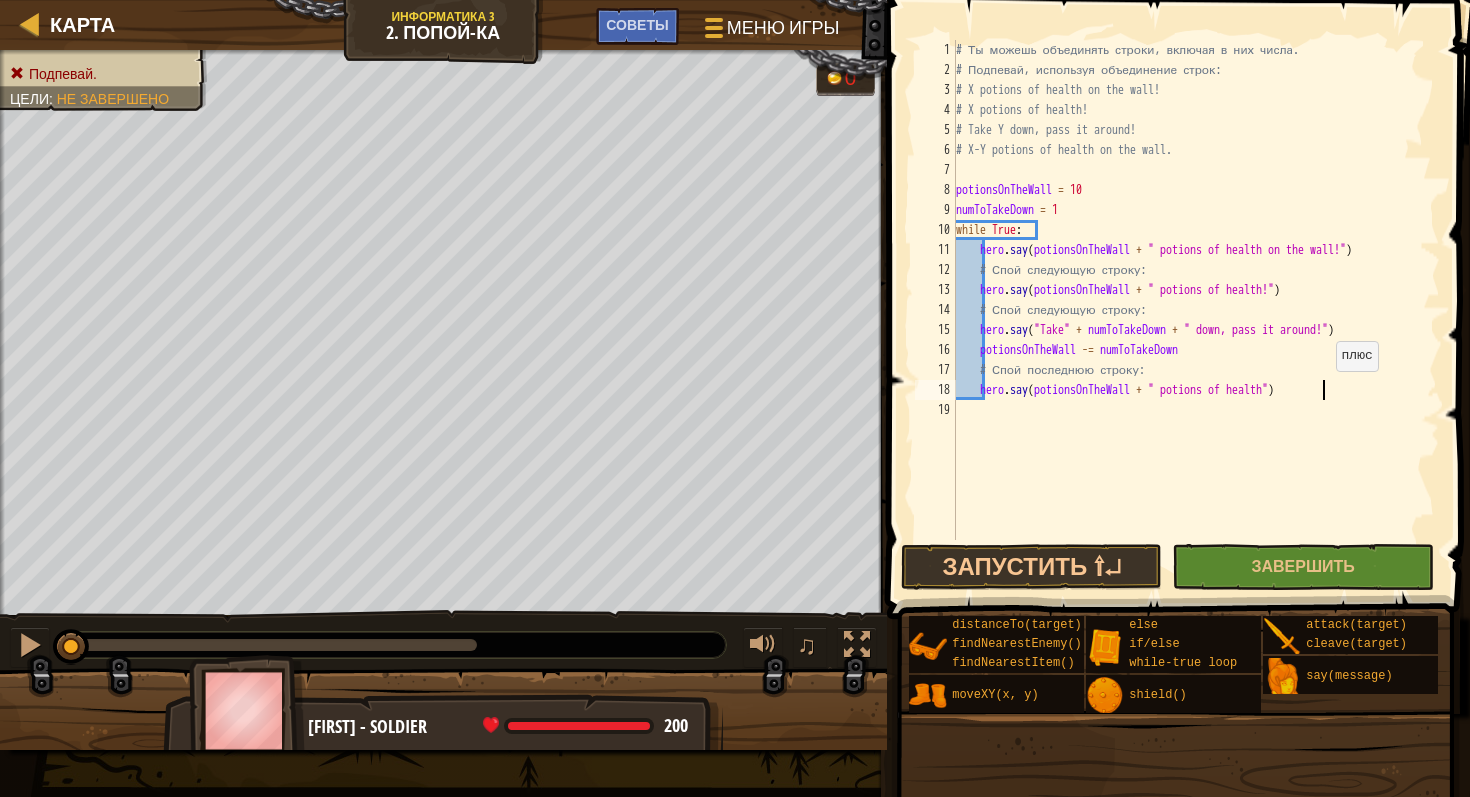 click on "hero.say ( potionsOnTheWall   +   " potions of health on the wall!" )
# Спой следующую строку:
hero.say ( potionsOnTheWall   +   " potions of health!" )
# Спой следующую строку:
hero.say ( "Take"   +   numToTakeDown   +   " down, pass it around!" )
potionsOnTheWall   -=   numToTakeDown
# Спой последнюю строку:
hero.say ( potionsOnTheWall   +   " potions of health" )" at bounding box center (1196, 310) 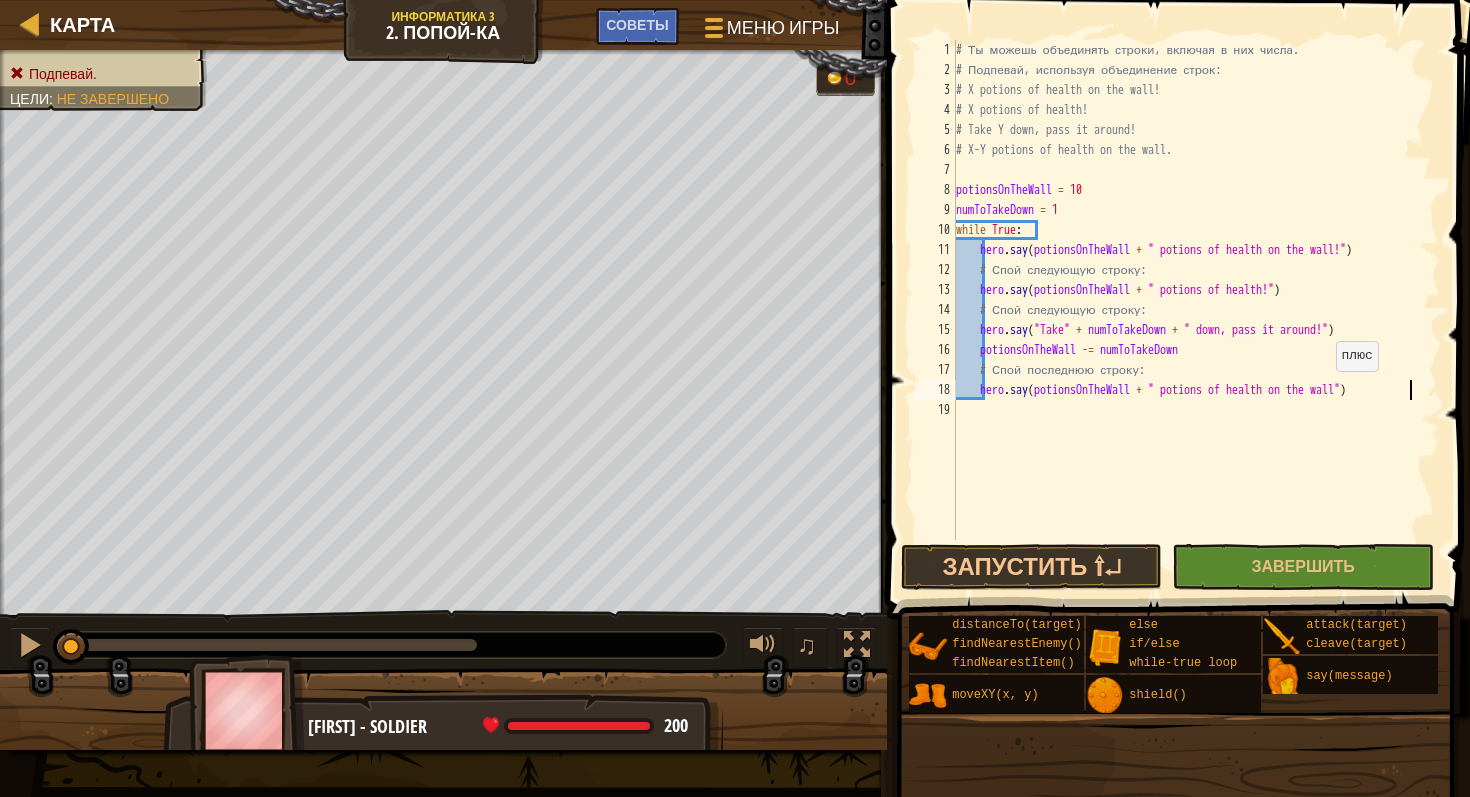 scroll, scrollTop: 9, scrollLeft: 38, axis: both 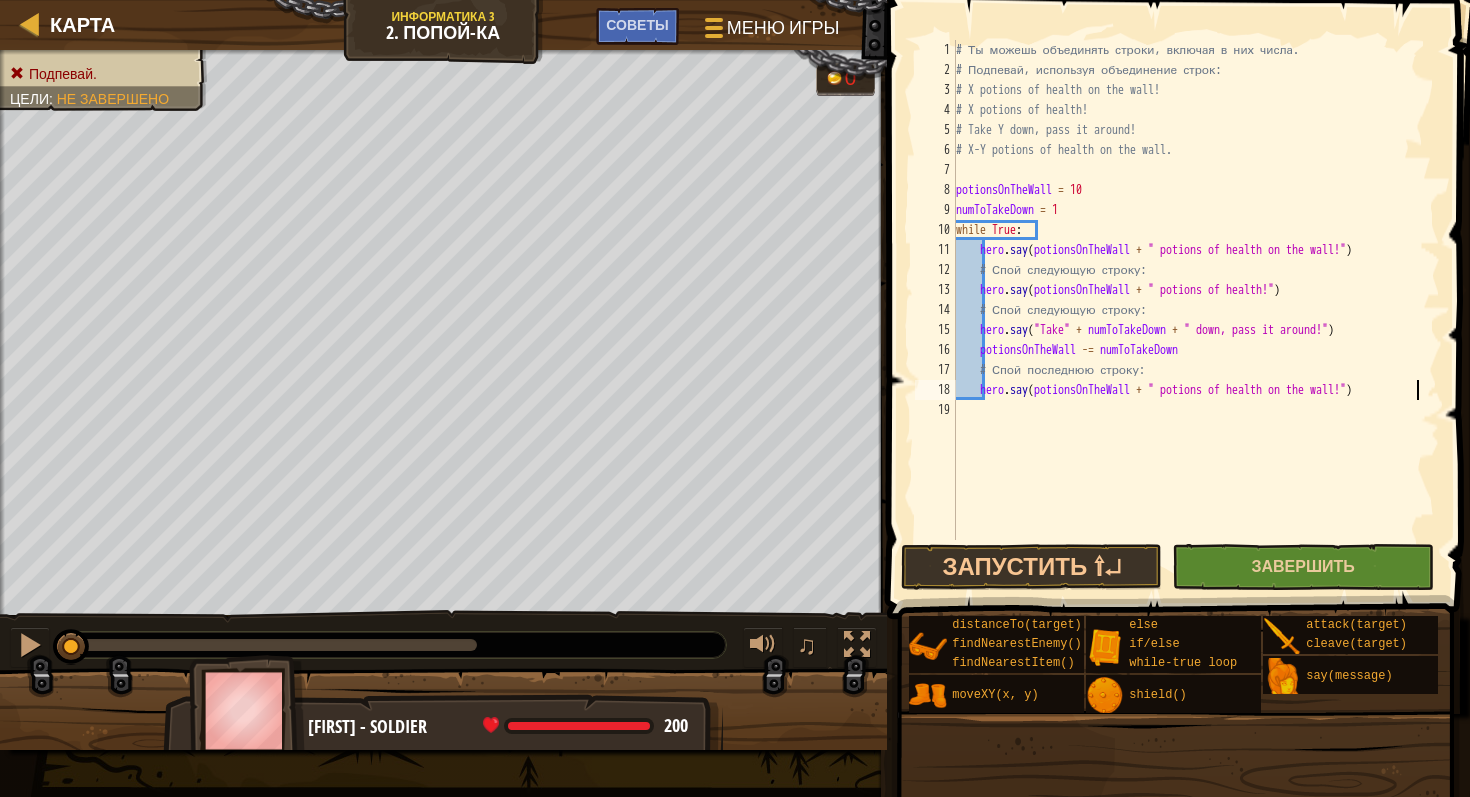 type on "hero.say(potionsOnTheWall + " potions of health on the wall!")" 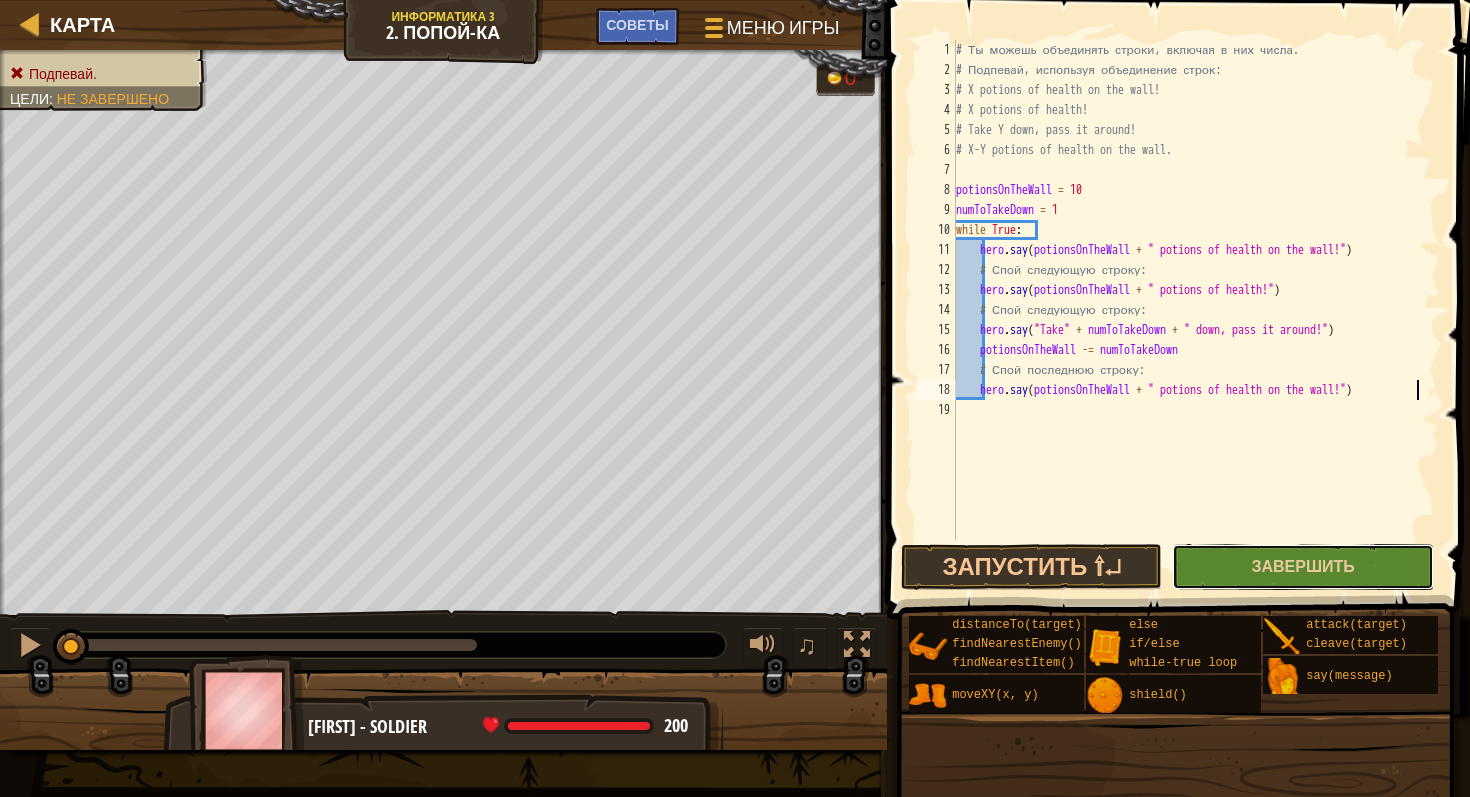 click on "Завершить" at bounding box center (1302, 567) 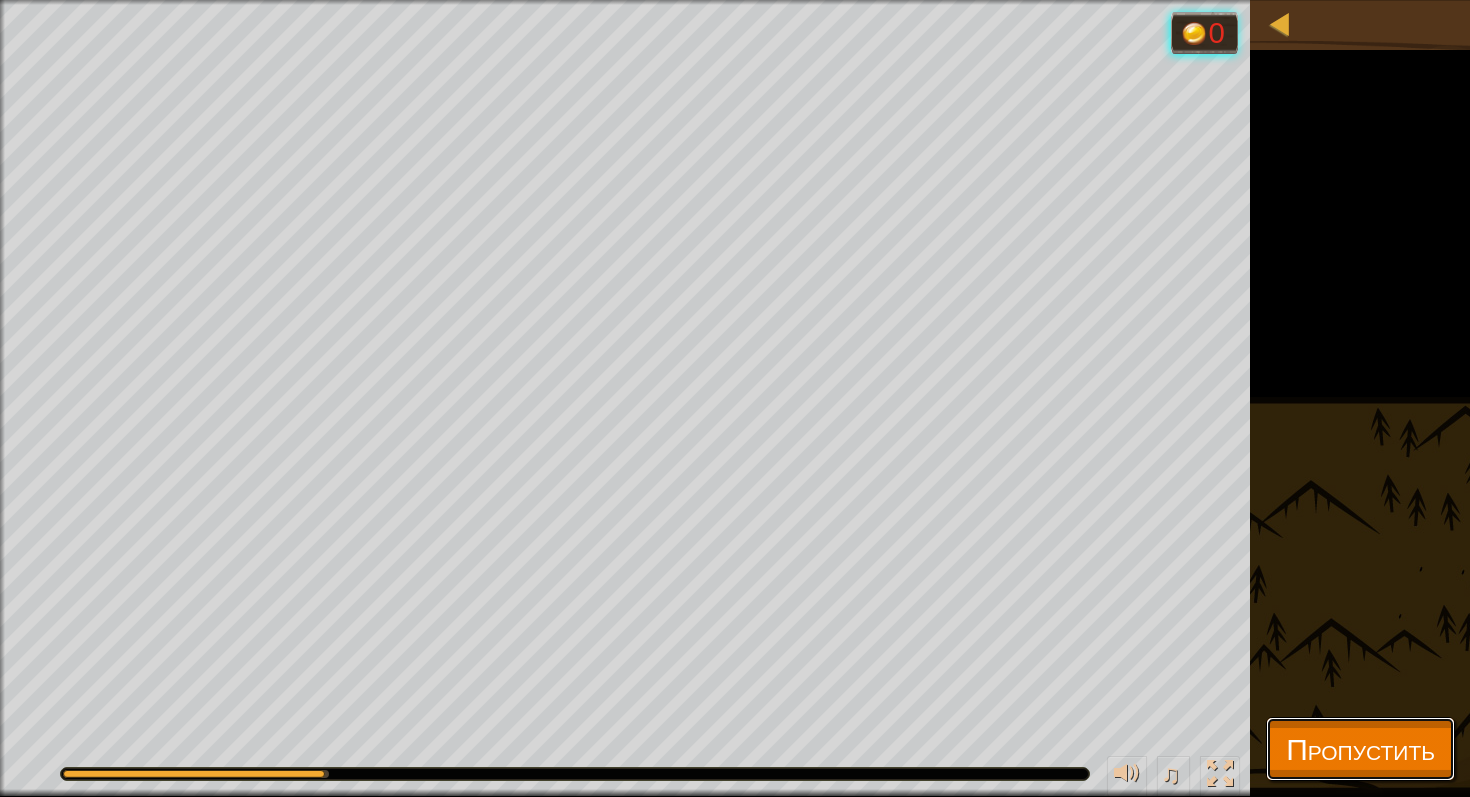 click on "Пропустить" at bounding box center (1360, 748) 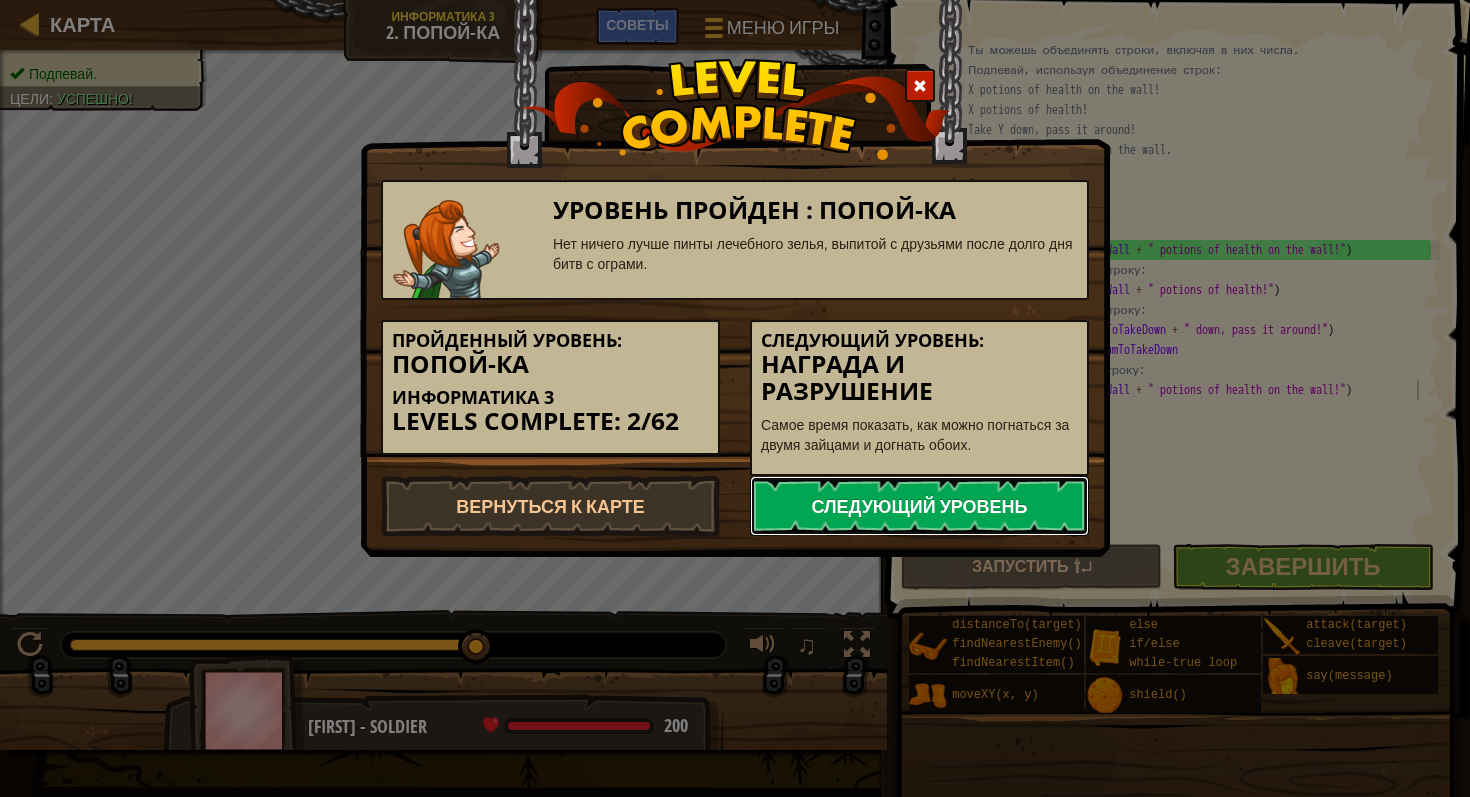 click on "Следующий уровень" at bounding box center [919, 506] 